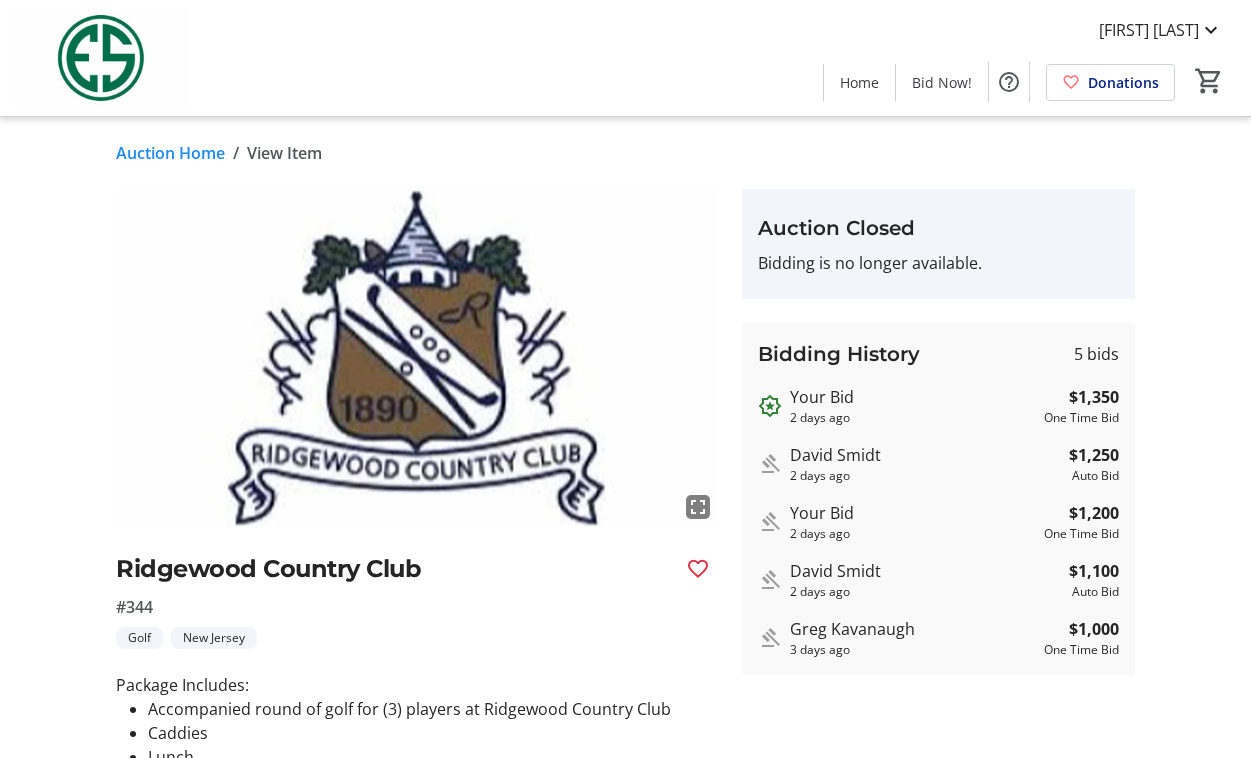 scroll, scrollTop: 138, scrollLeft: 0, axis: vertical 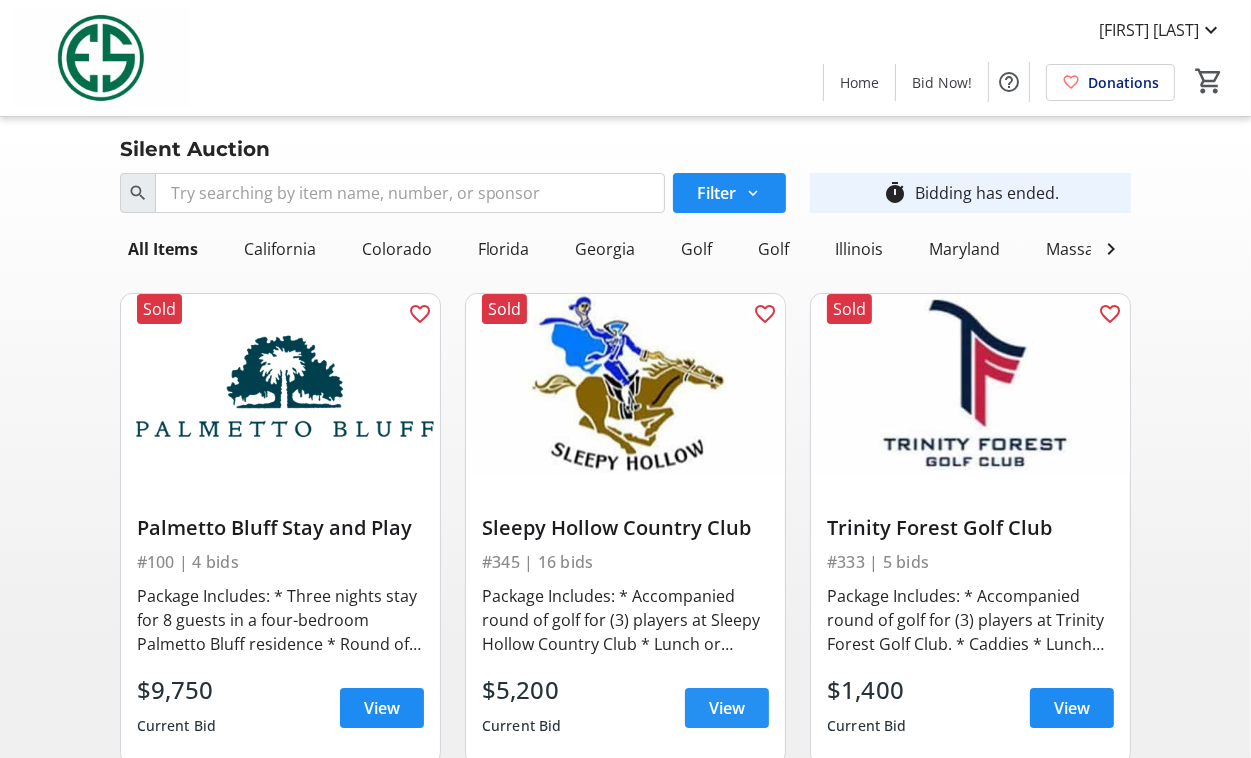 click on "View" at bounding box center [727, 708] 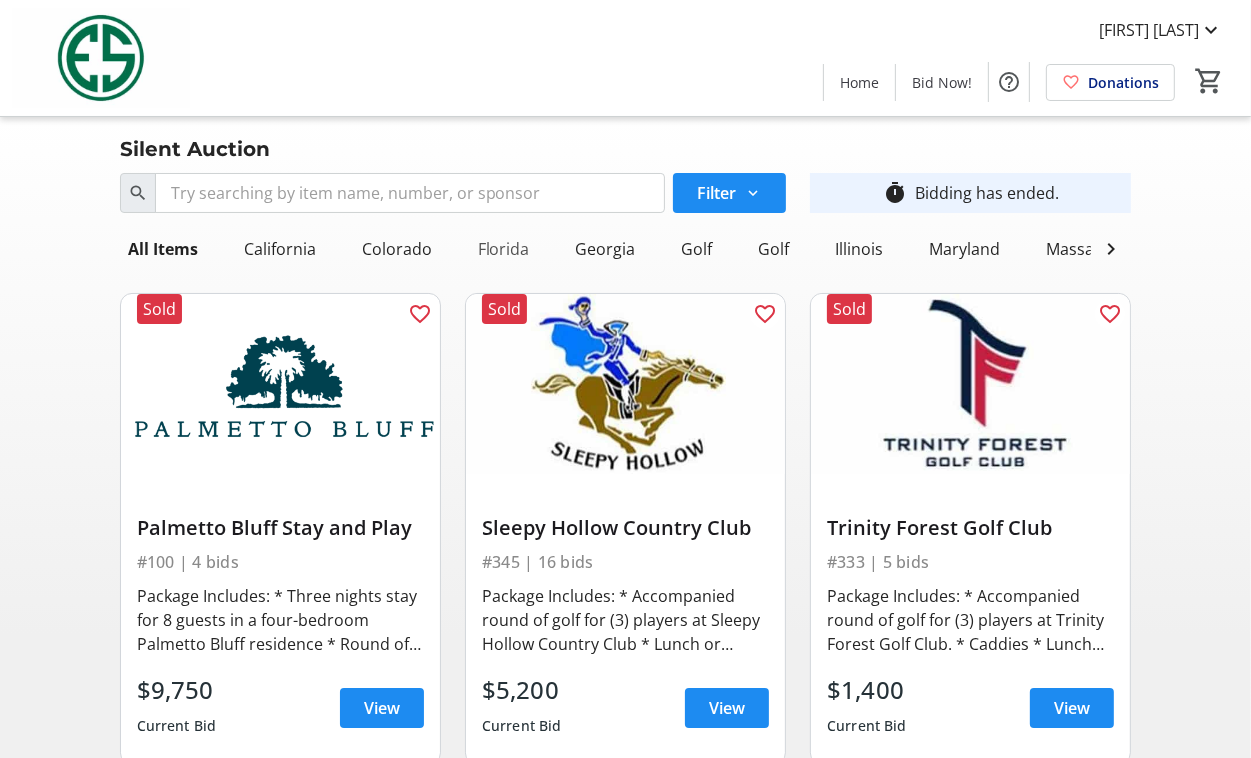 click on "Florida" 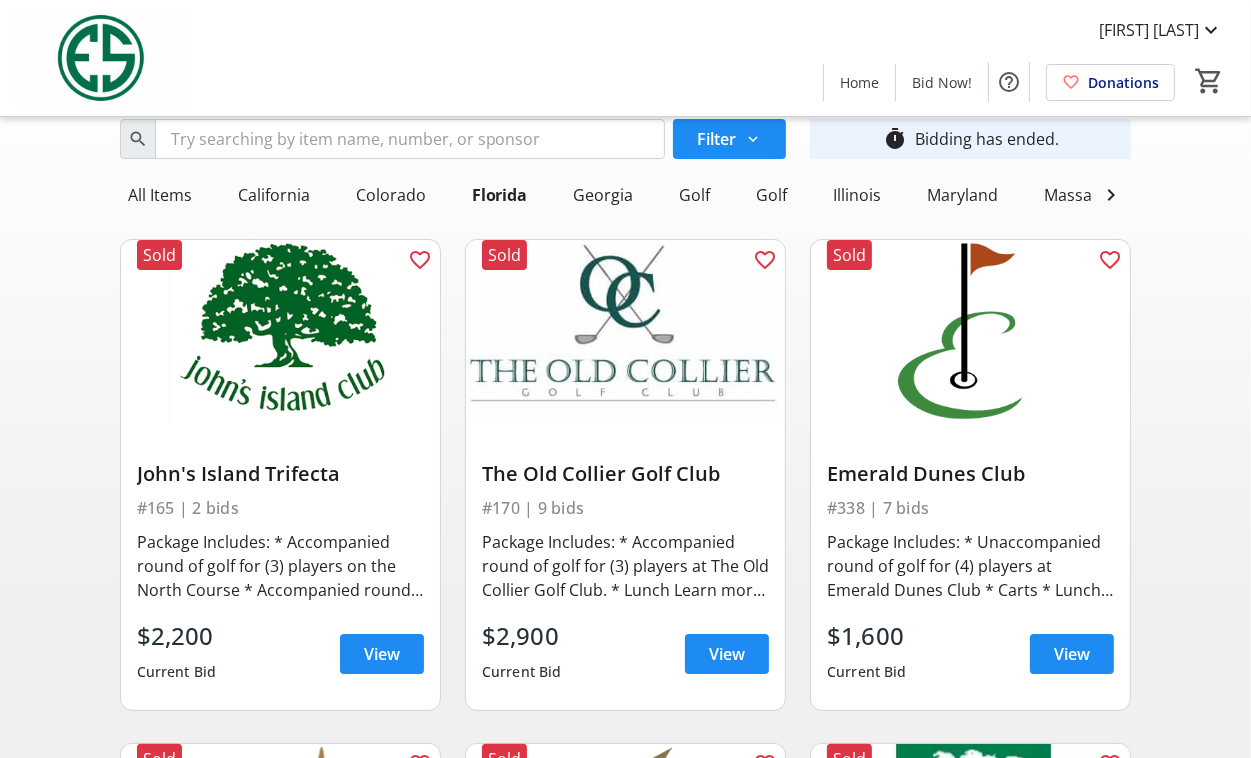 scroll, scrollTop: 0, scrollLeft: 0, axis: both 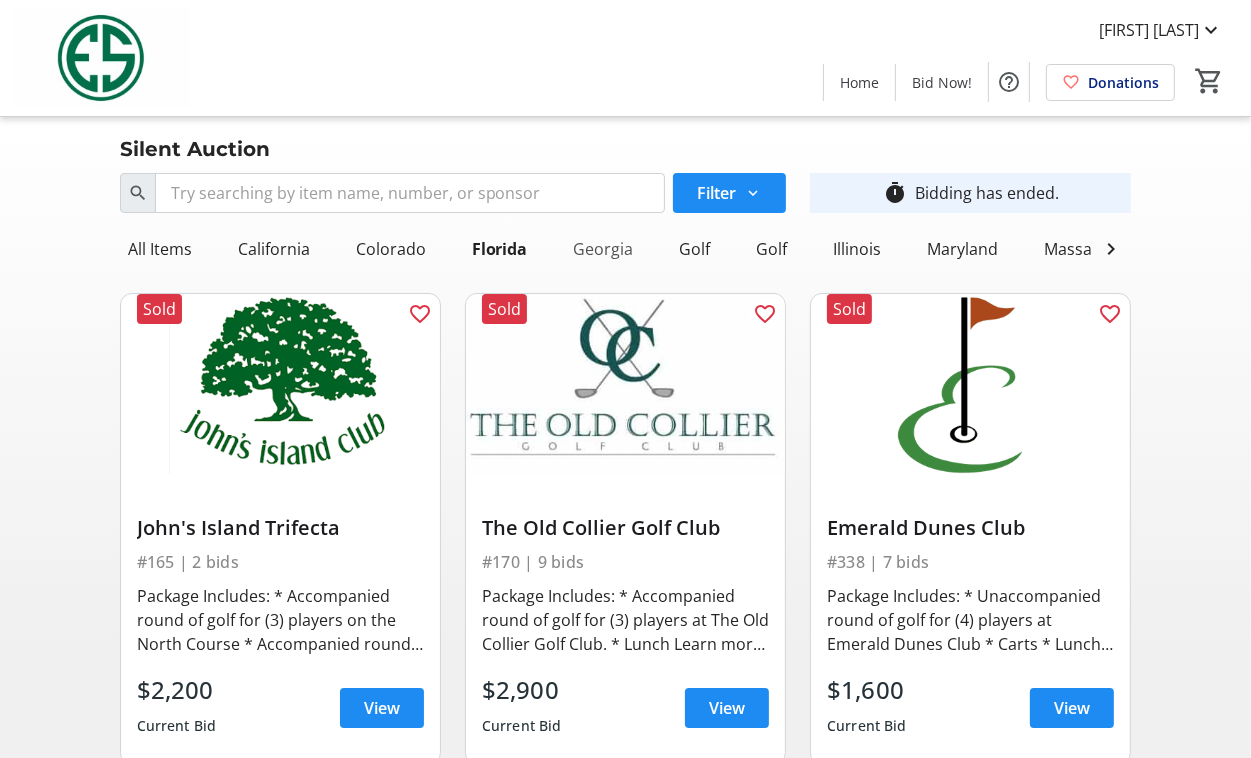 click on "Georgia" 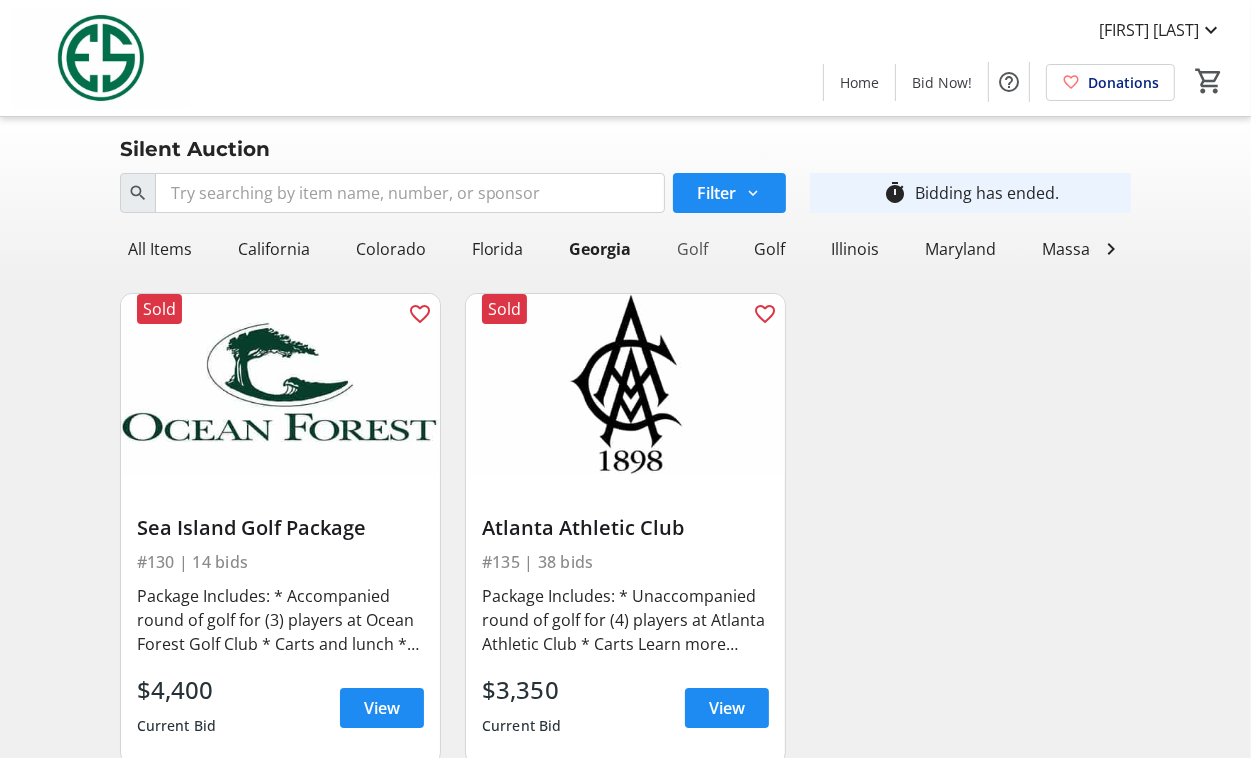 click on "Golf" 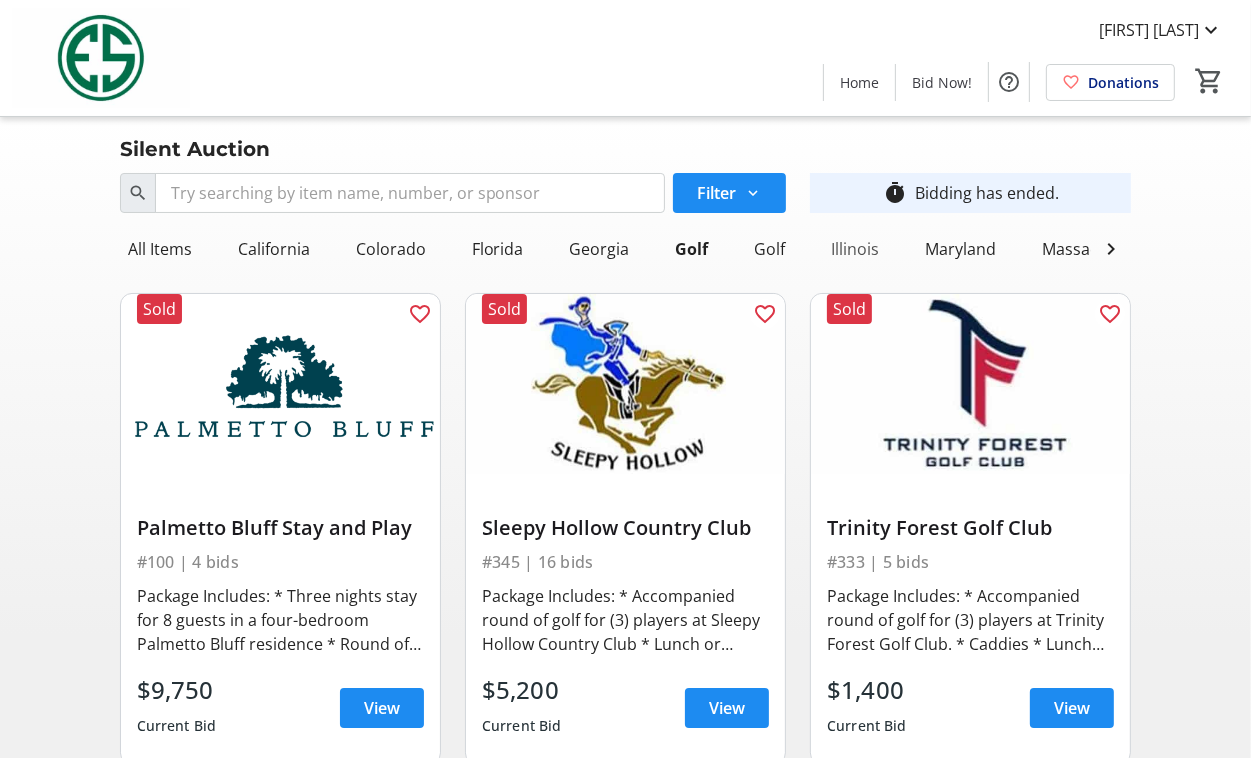 click on "Illinois" 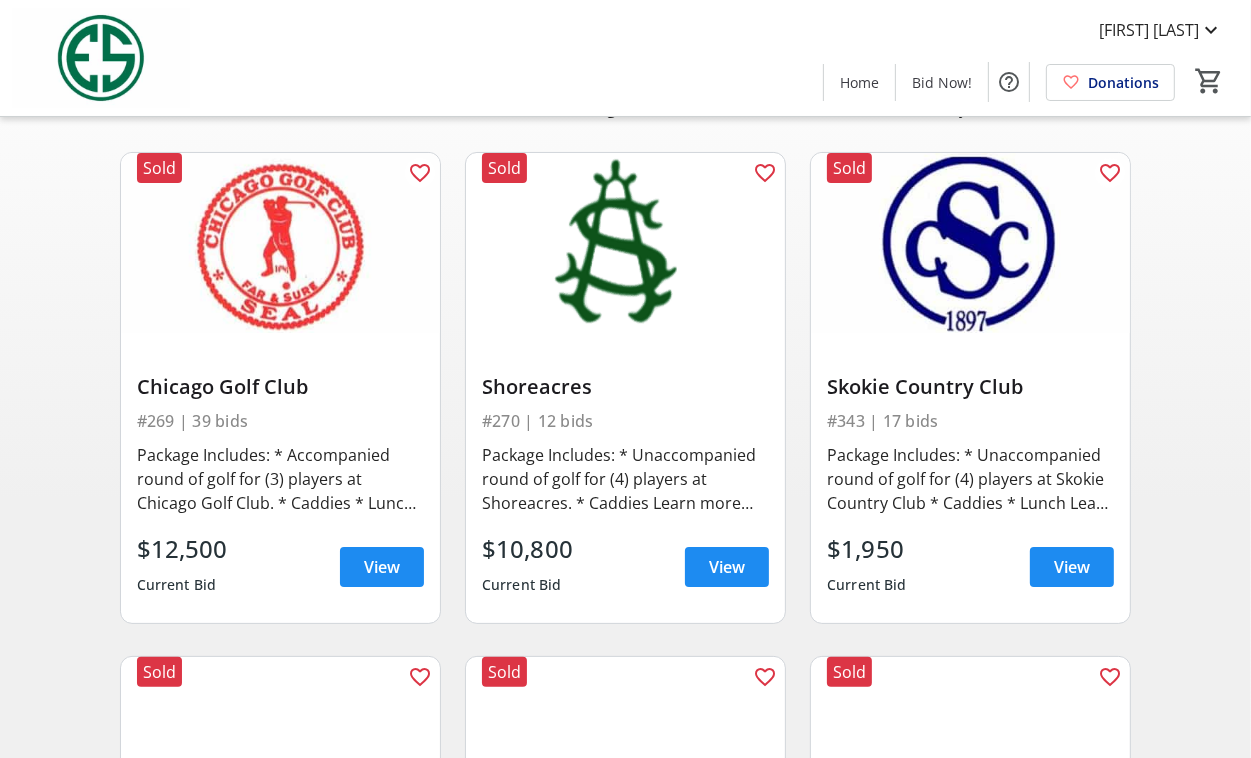 scroll, scrollTop: 0, scrollLeft: 0, axis: both 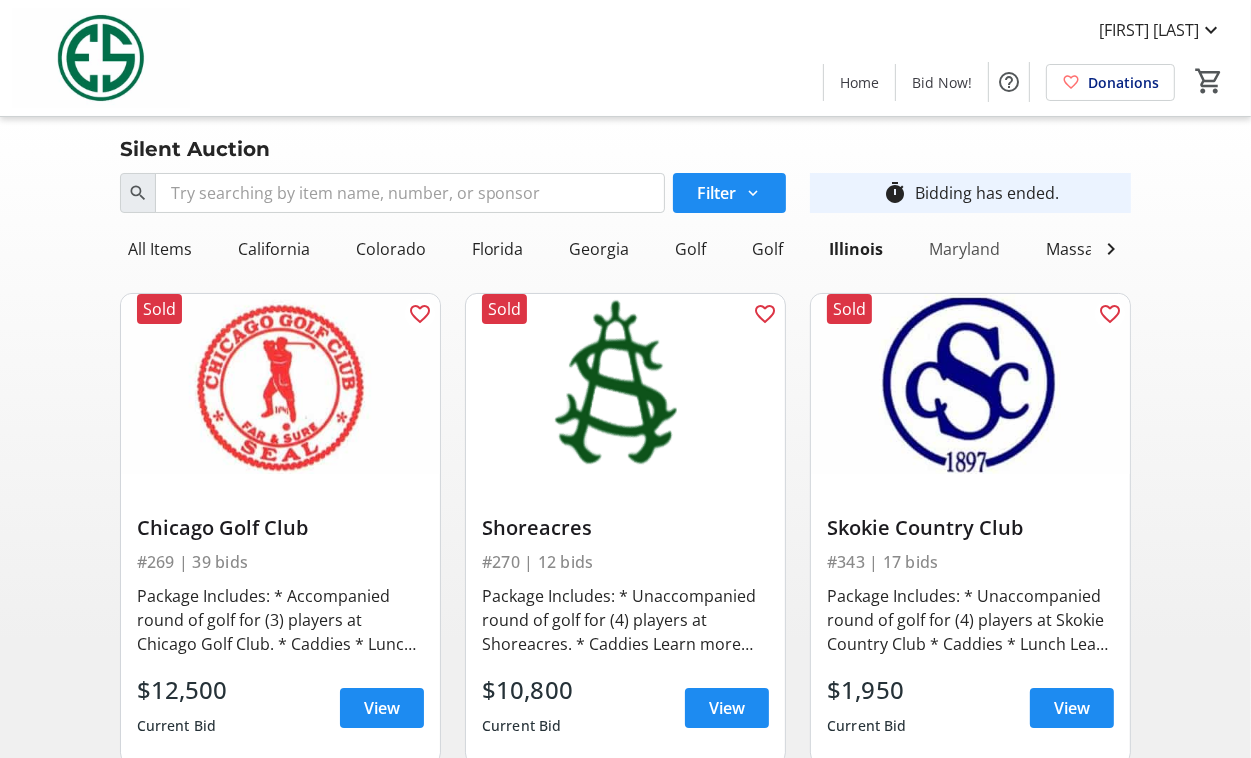 click on "Maryland" 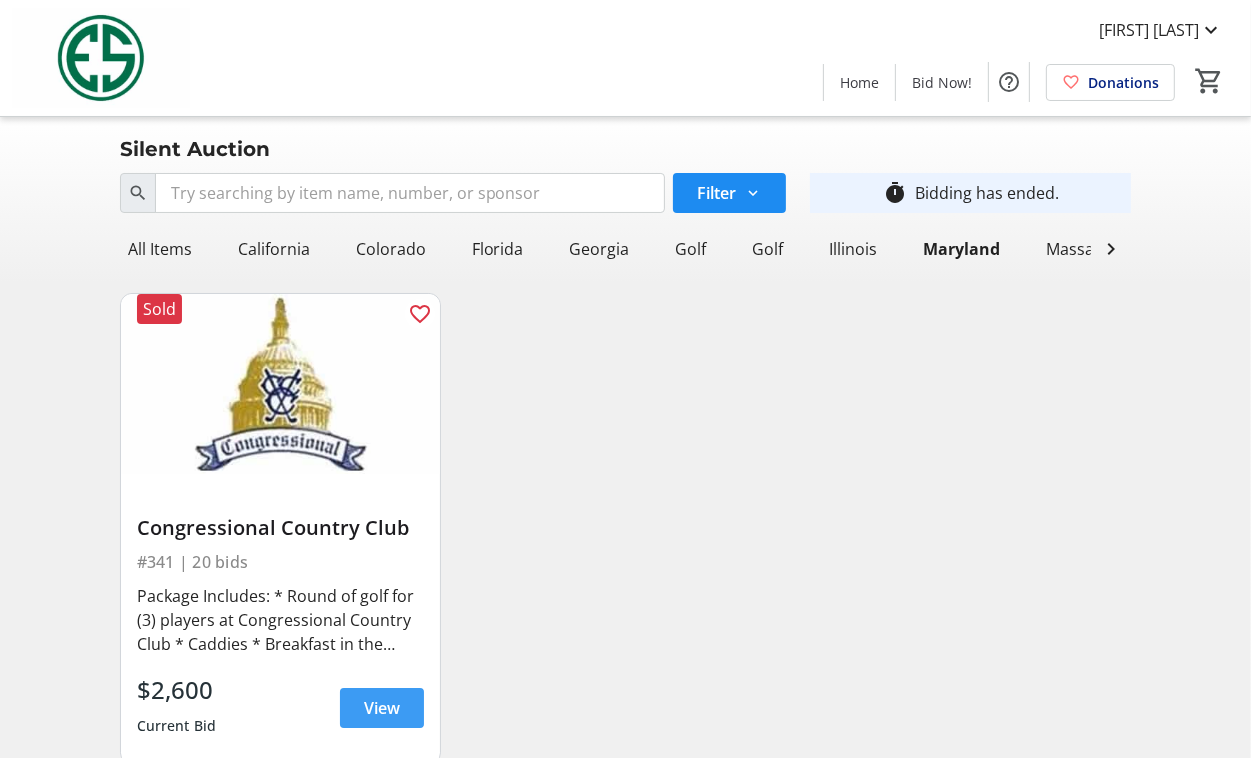 click at bounding box center (382, 708) 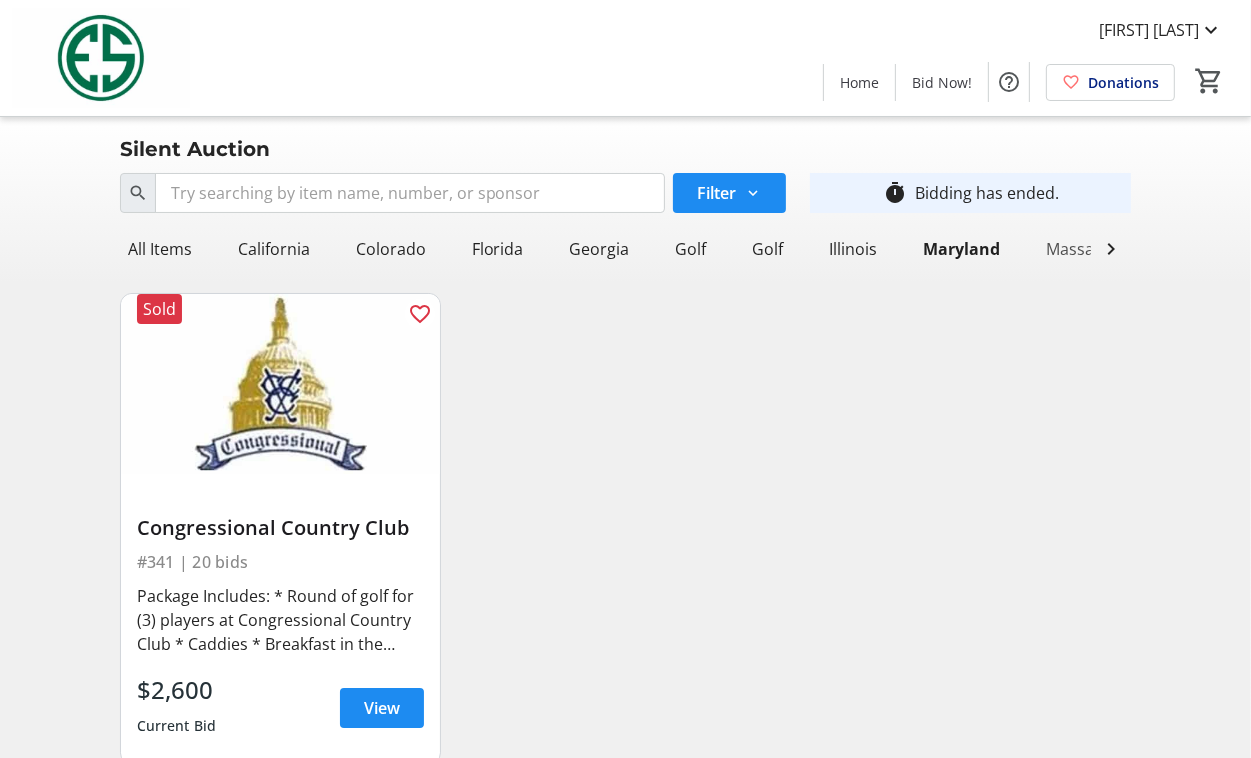 click on "Massachusetts" 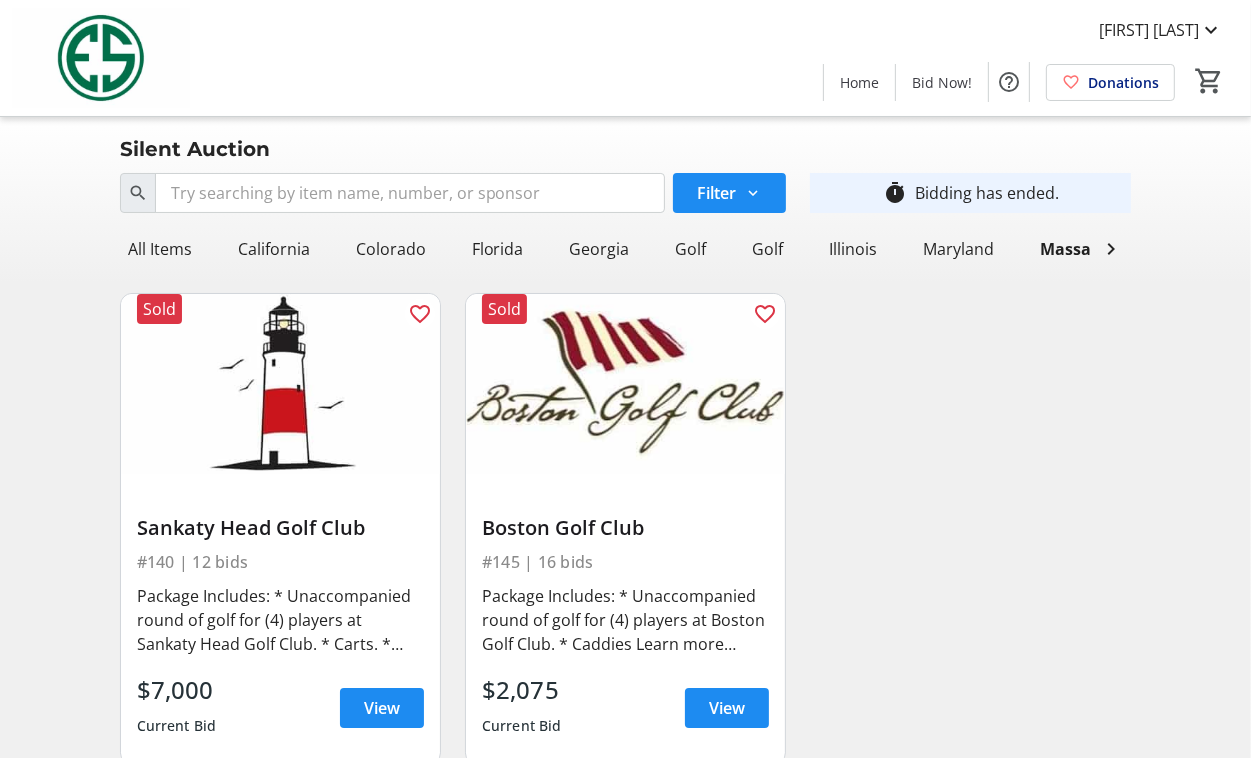 click at bounding box center [625, 489] 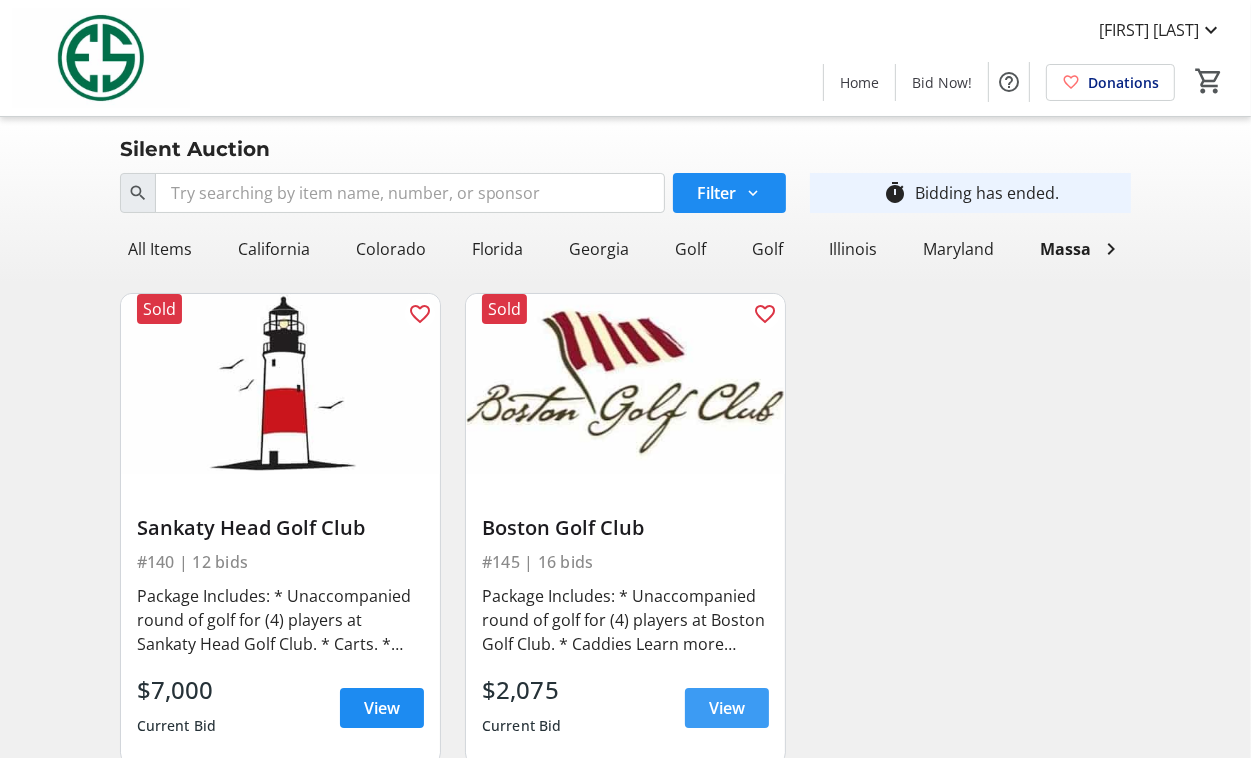 click on "View" at bounding box center (727, 708) 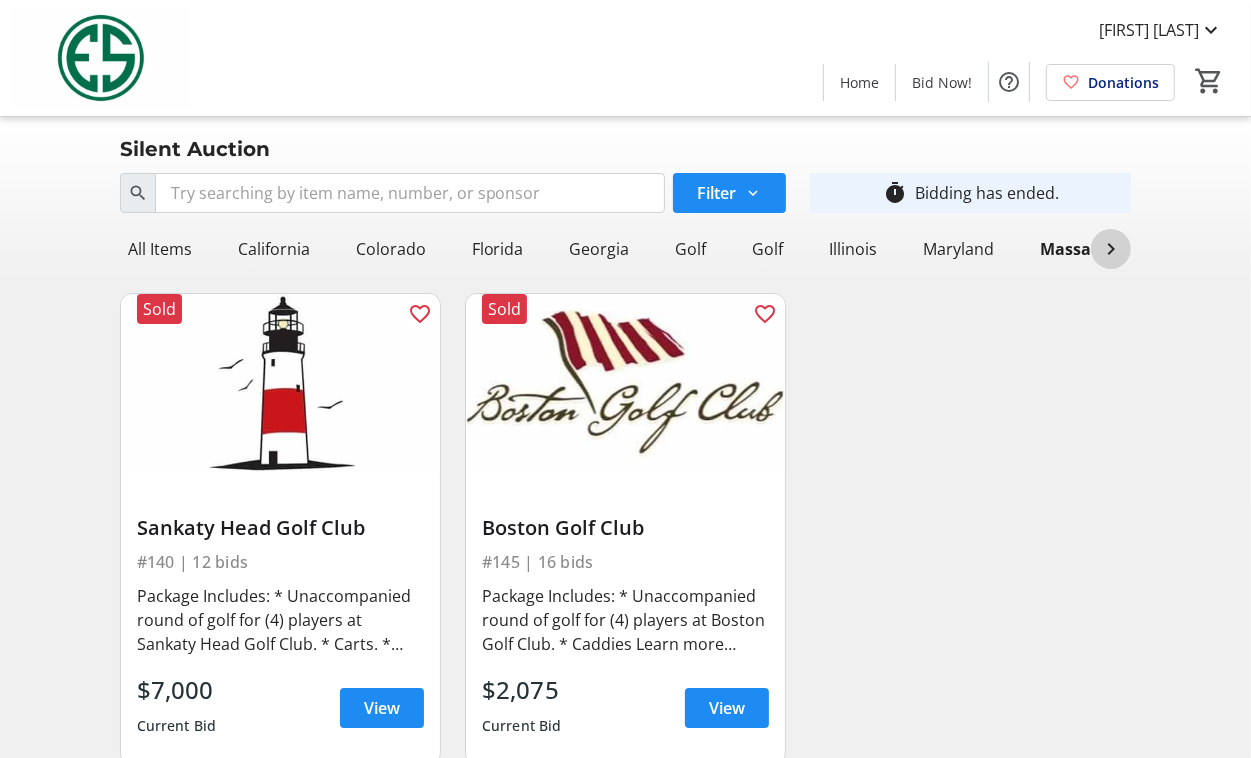 click 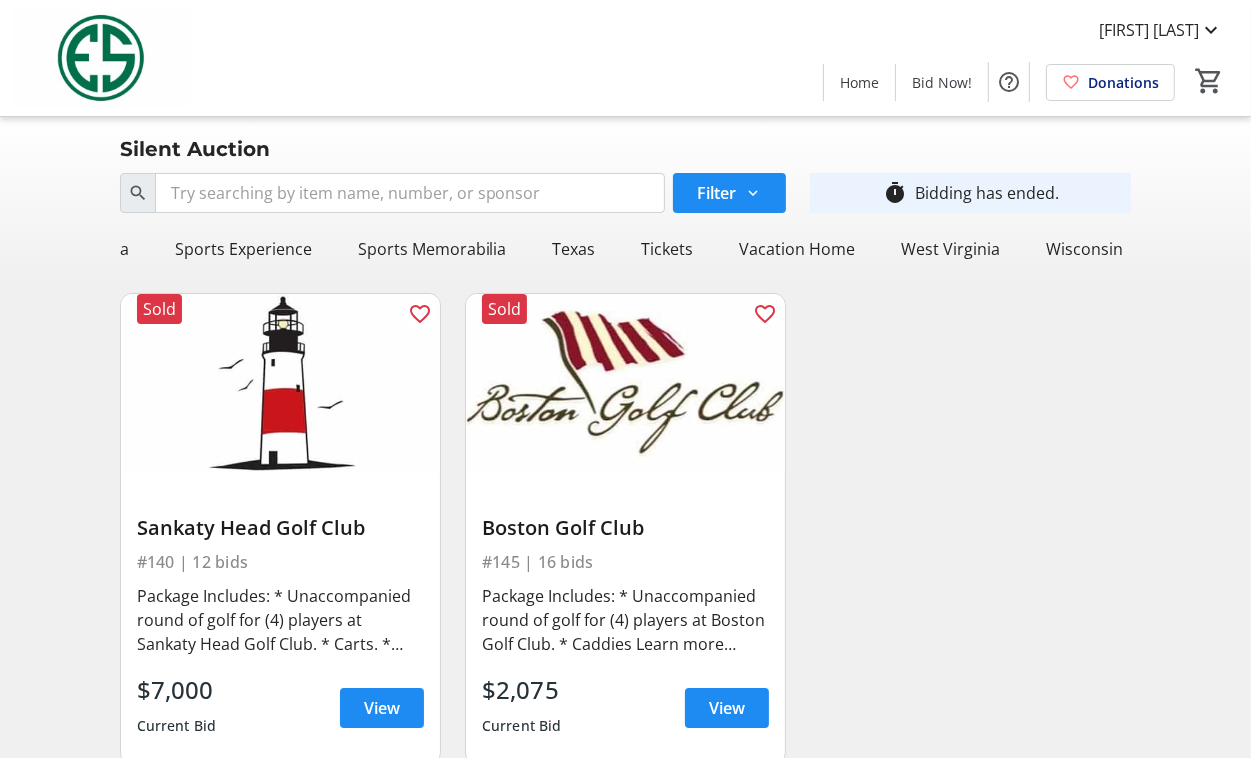 scroll, scrollTop: 0, scrollLeft: 1886, axis: horizontal 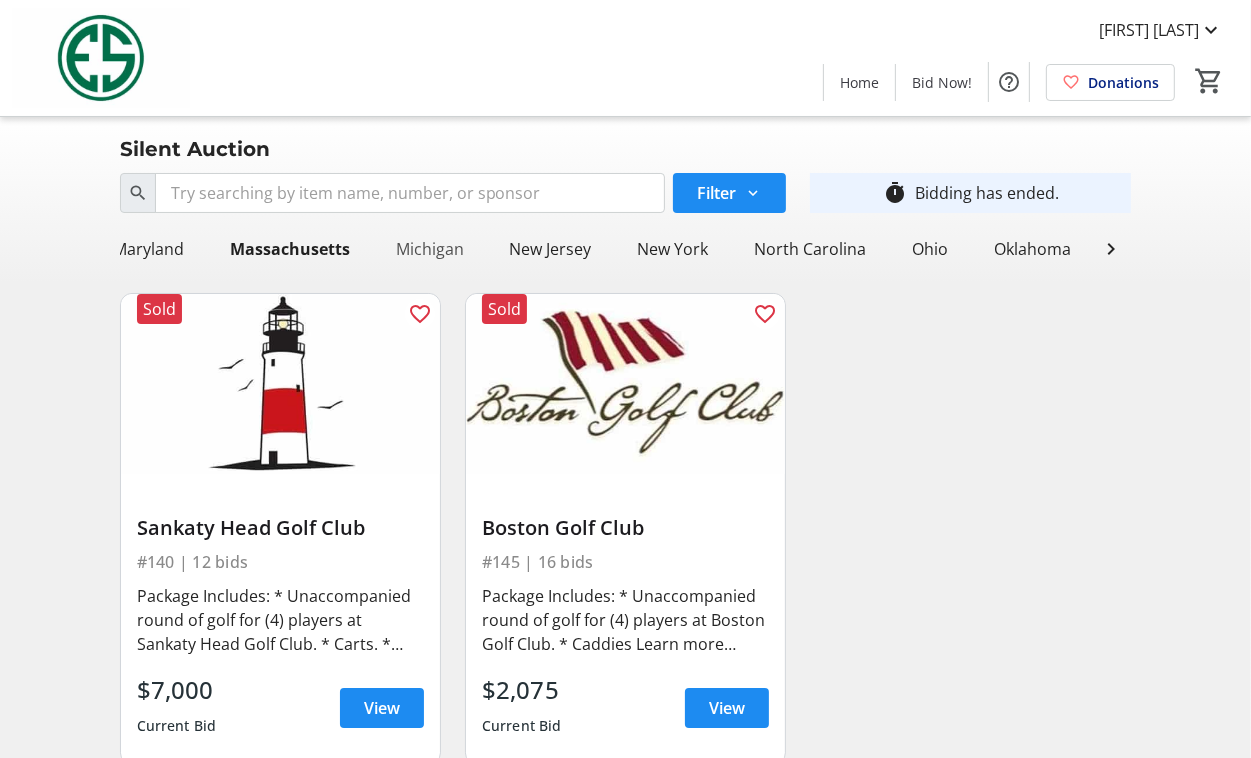 click on "Michigan" 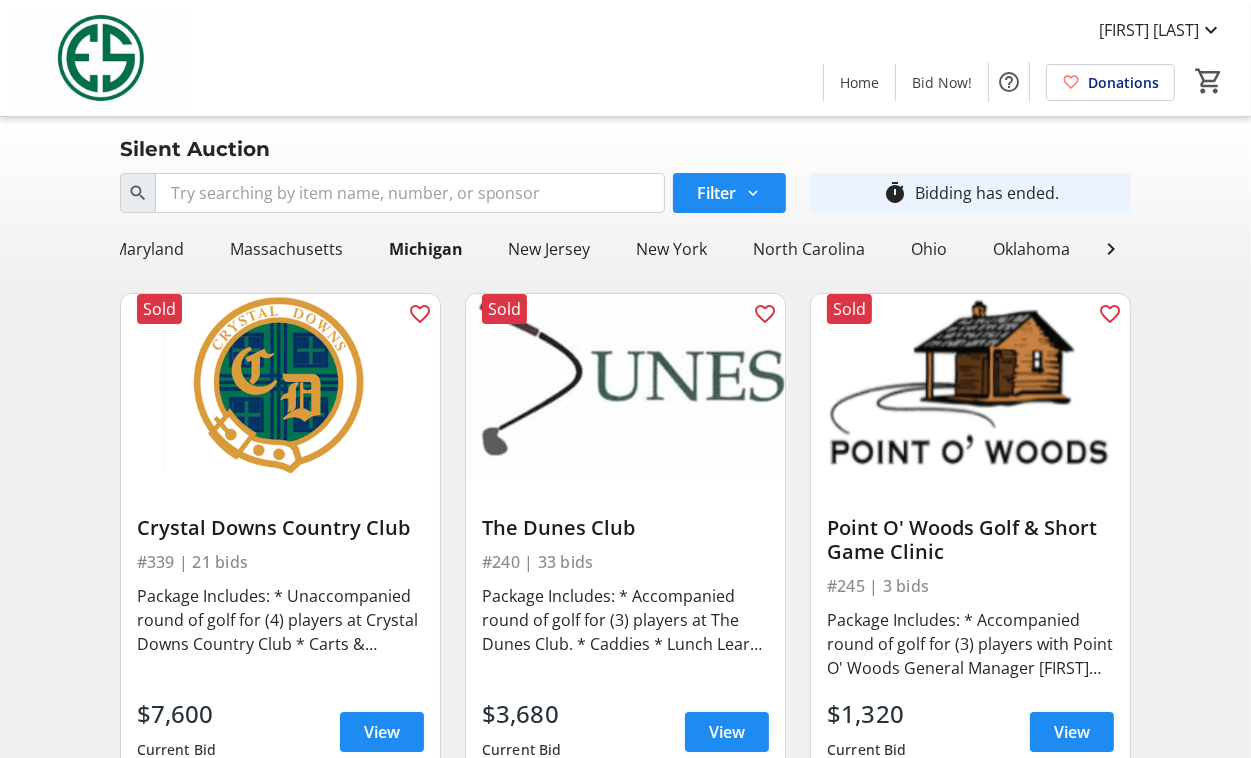 scroll, scrollTop: 106, scrollLeft: 0, axis: vertical 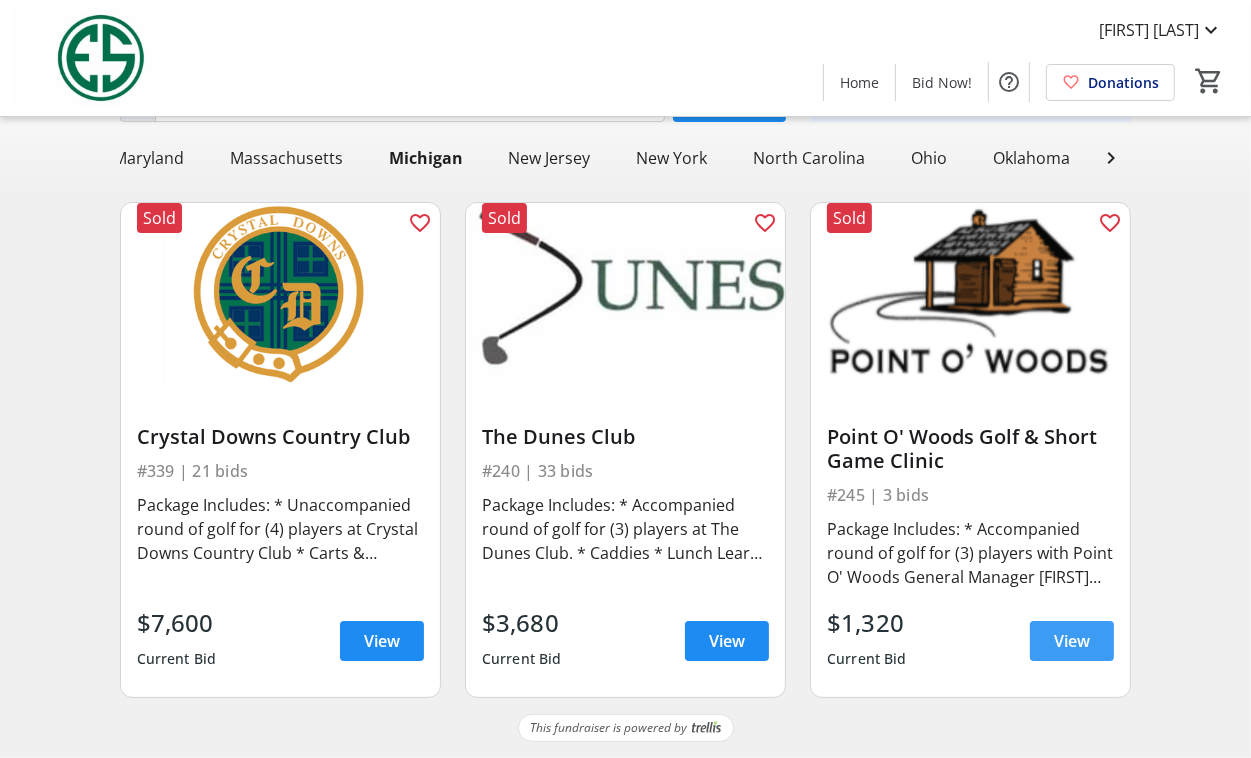 click on "View" at bounding box center (1072, 641) 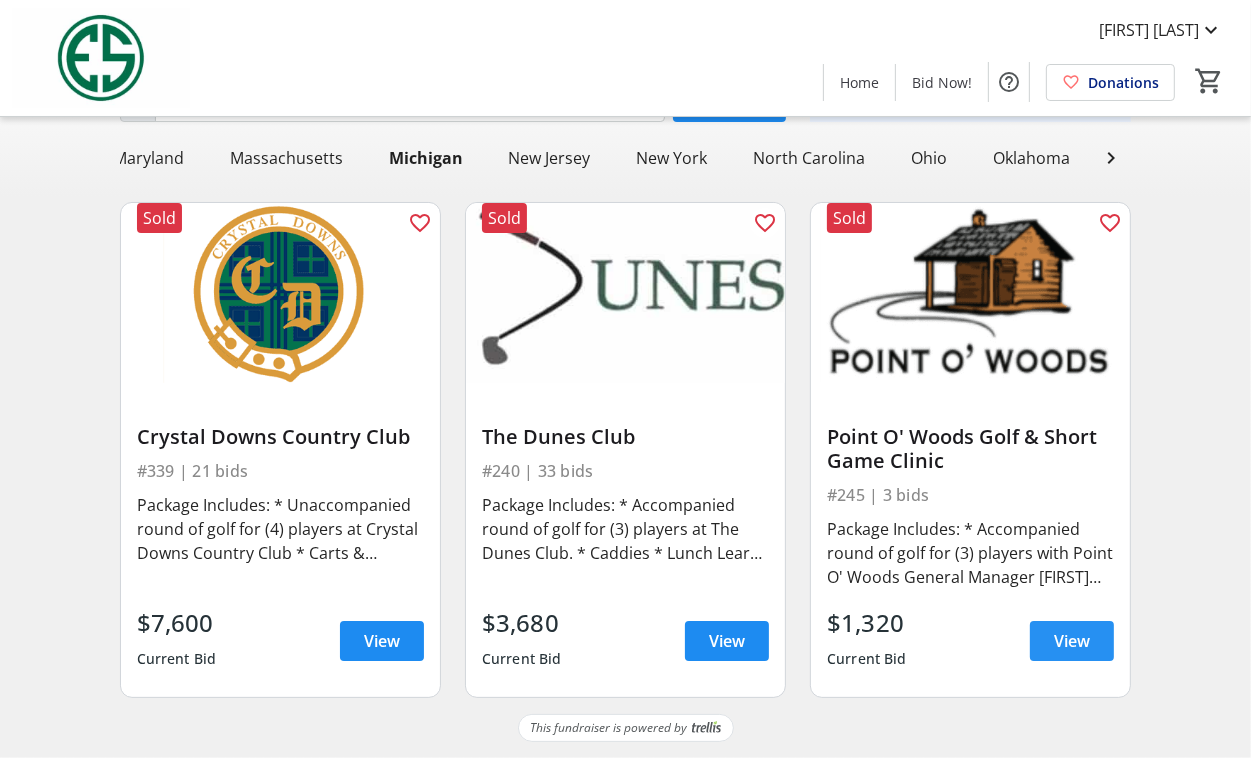 scroll, scrollTop: 0, scrollLeft: 0, axis: both 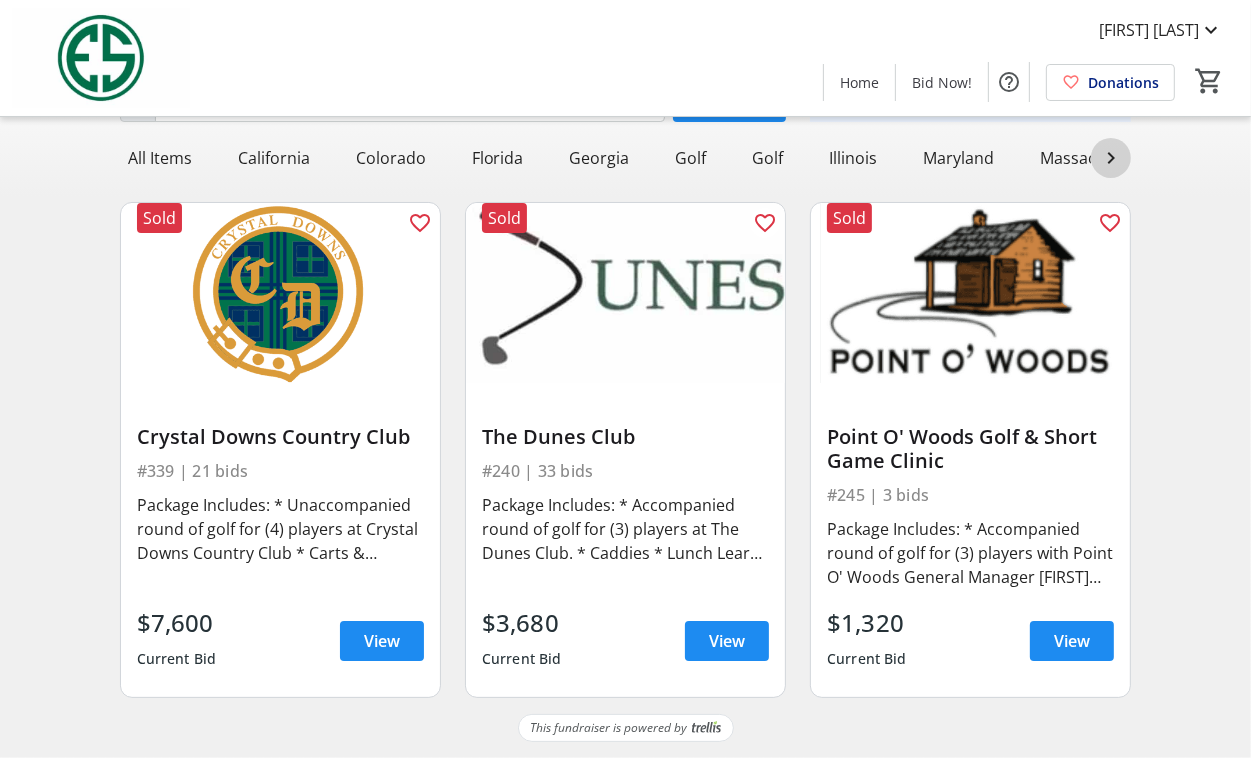 click 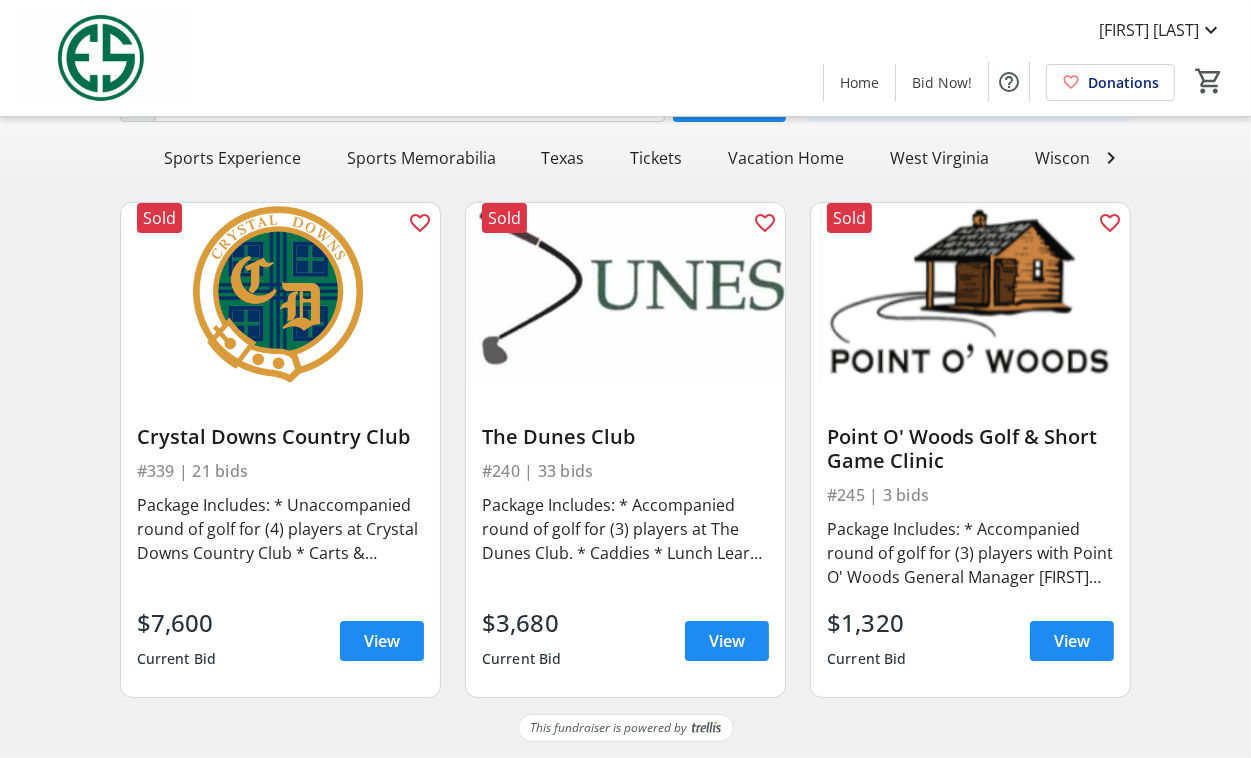 scroll, scrollTop: 0, scrollLeft: 1883, axis: horizontal 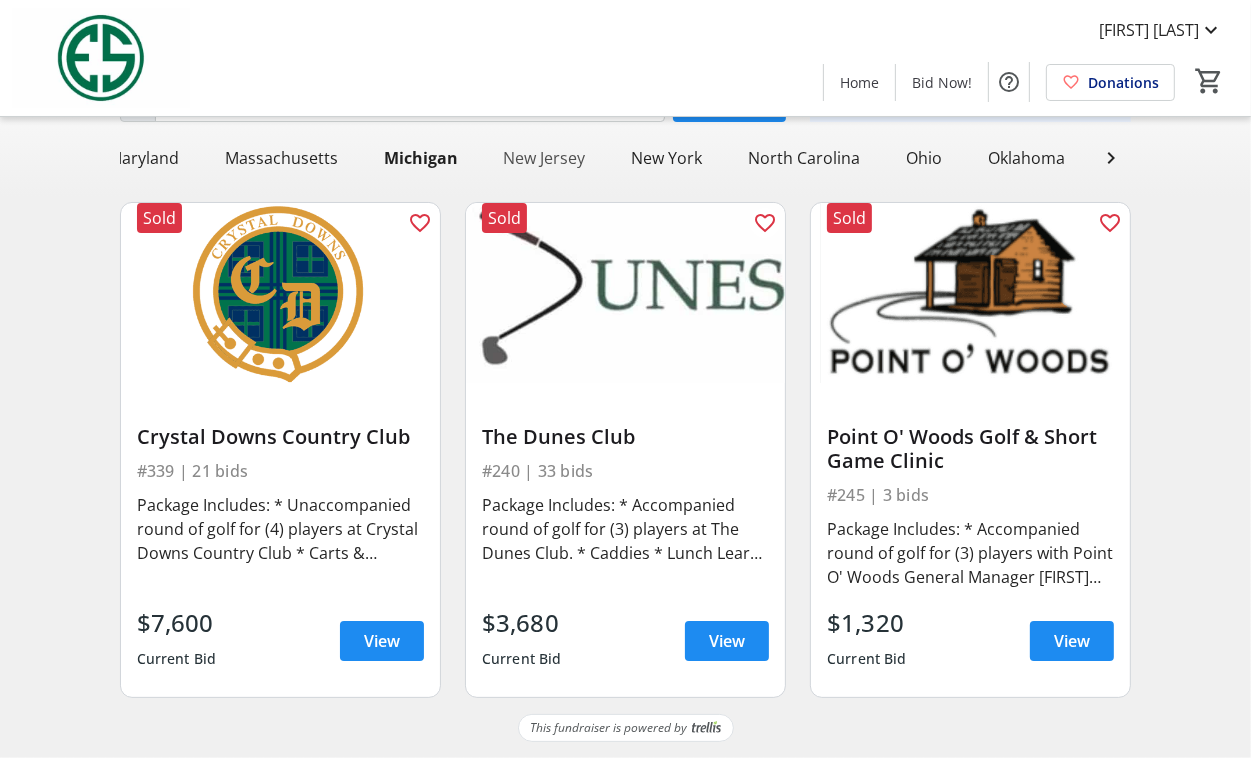 click on "New Jersey" 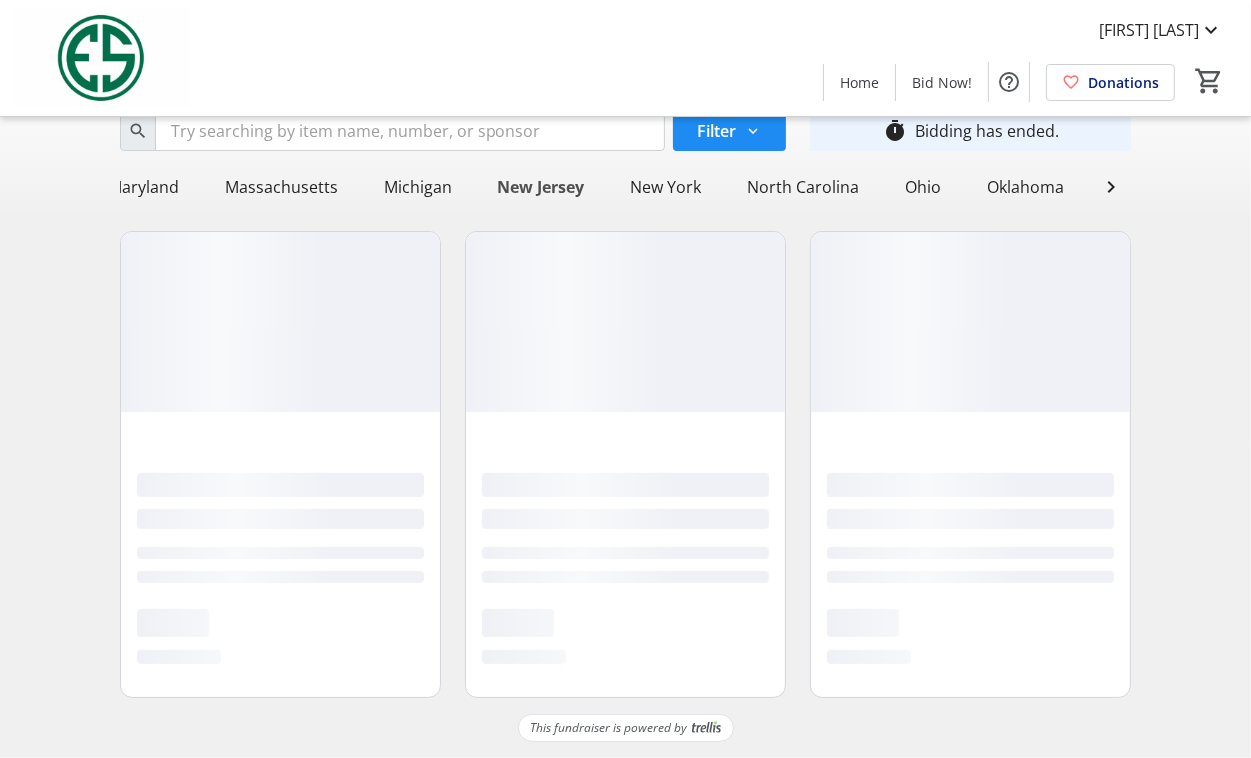 scroll, scrollTop: 82, scrollLeft: 0, axis: vertical 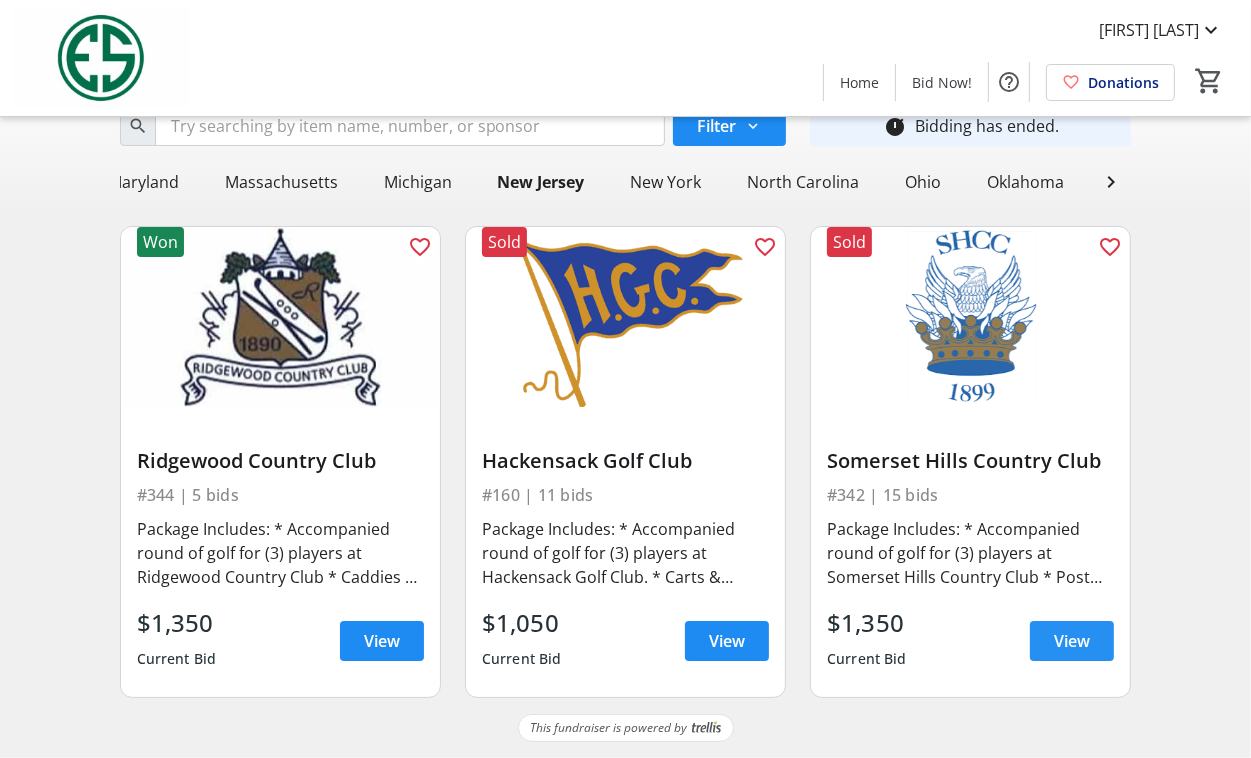 click on "View" at bounding box center (1072, 641) 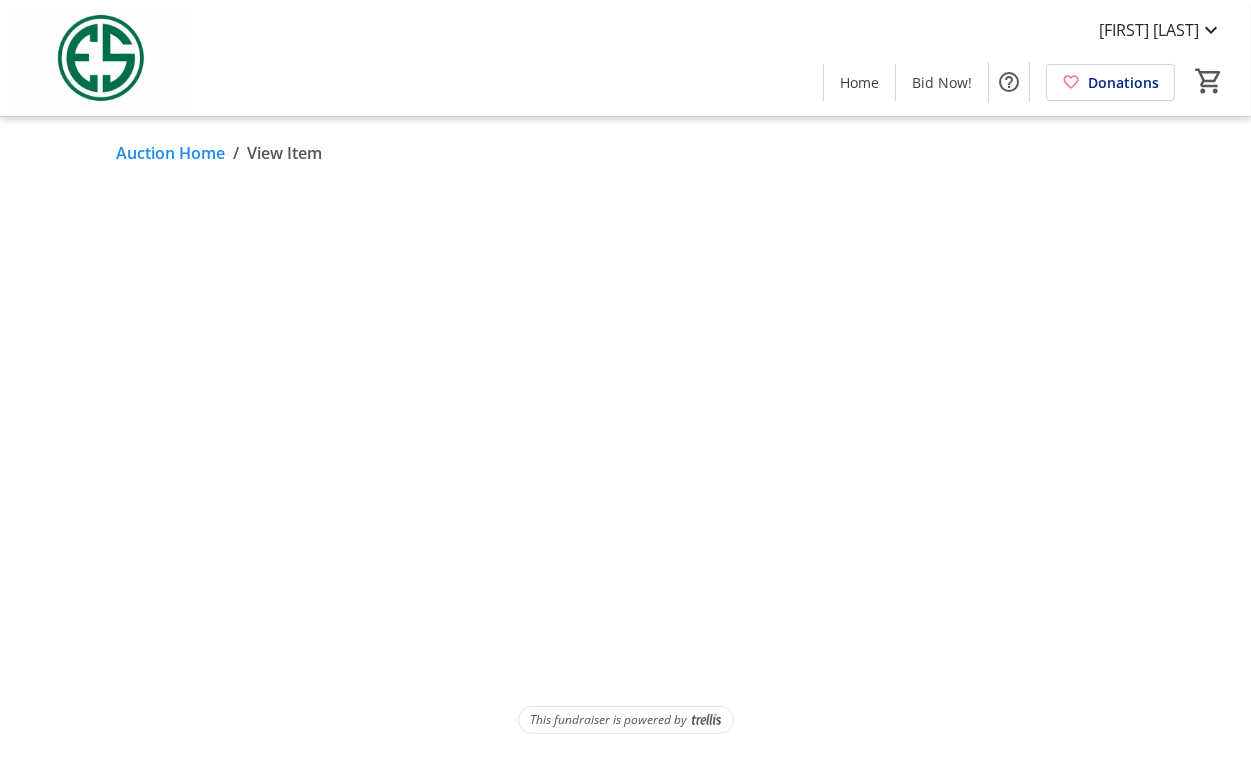 scroll, scrollTop: 0, scrollLeft: 0, axis: both 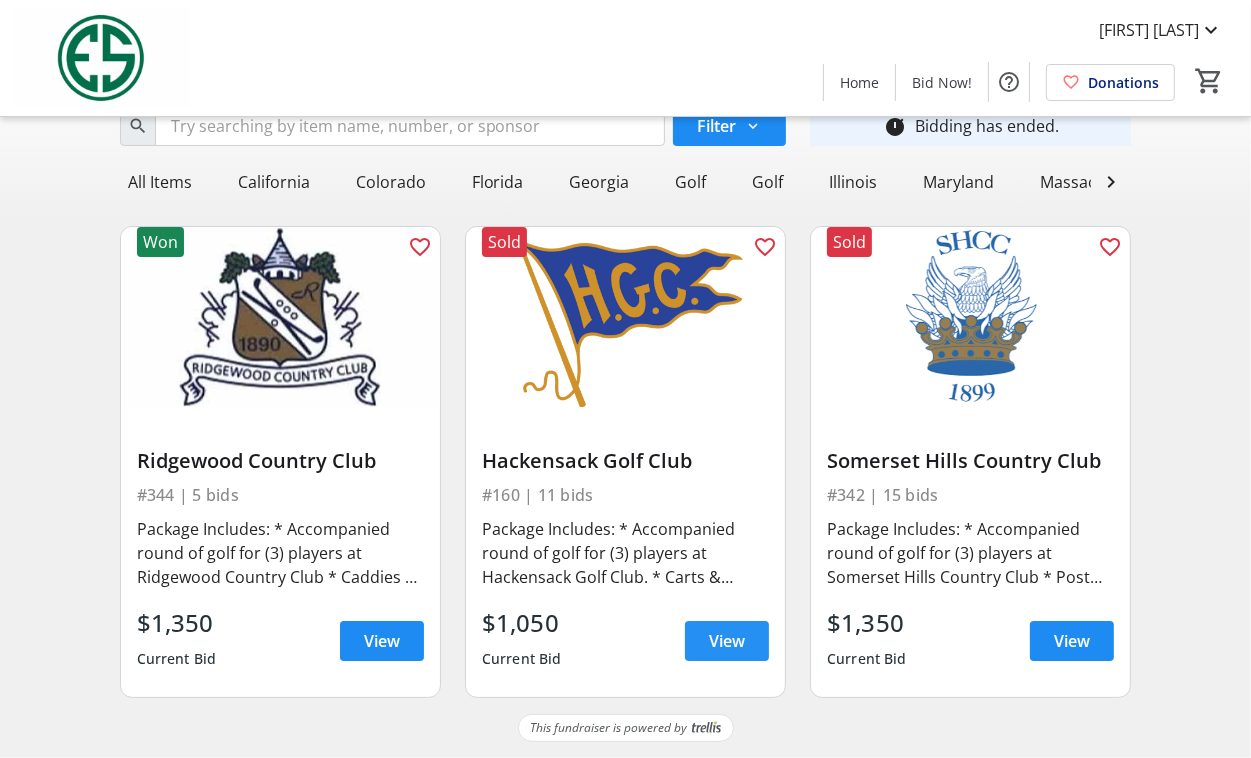 click on "View" at bounding box center (727, 641) 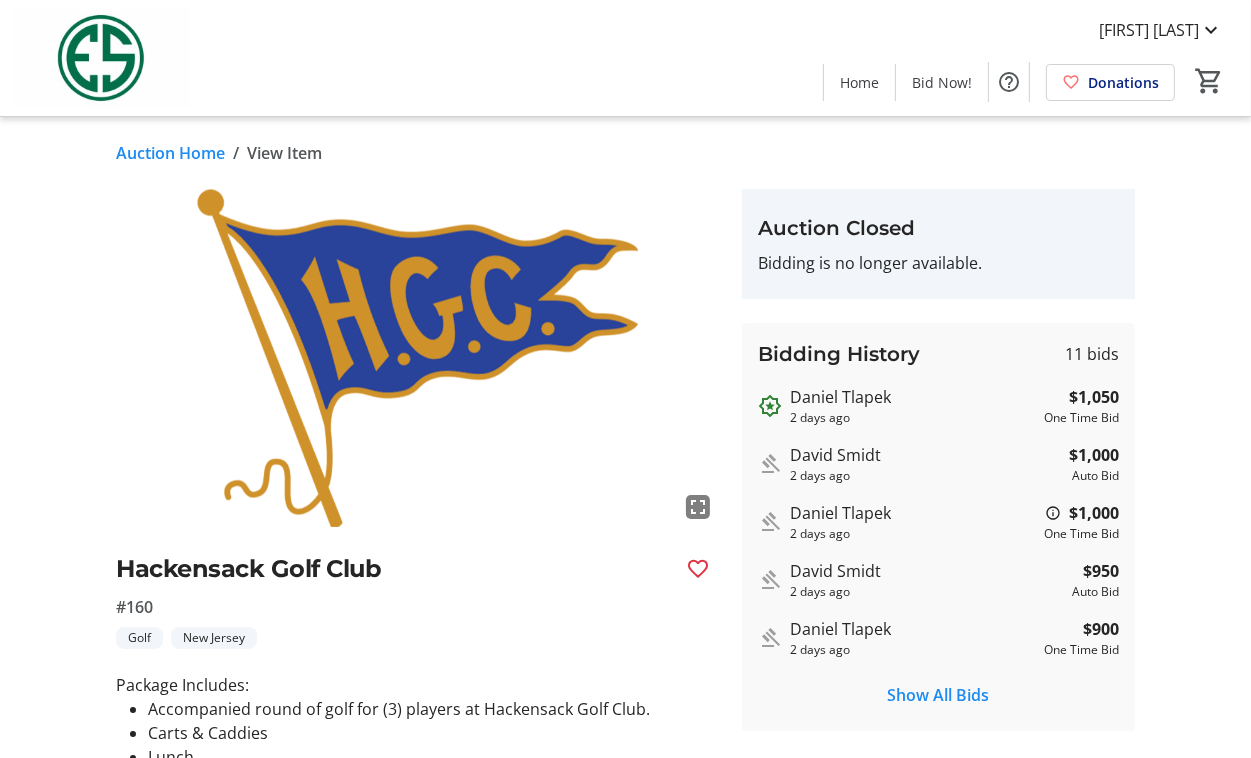 scroll, scrollTop: 82, scrollLeft: 0, axis: vertical 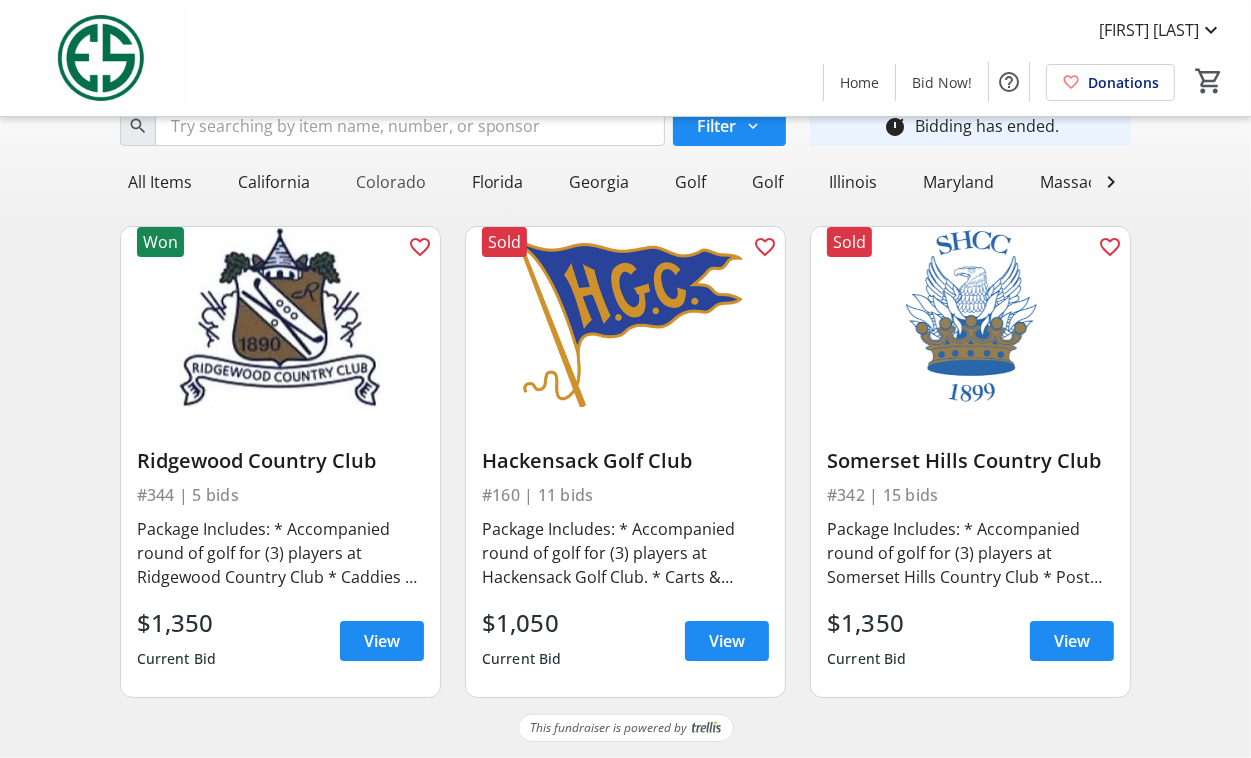 click on "Colorado" 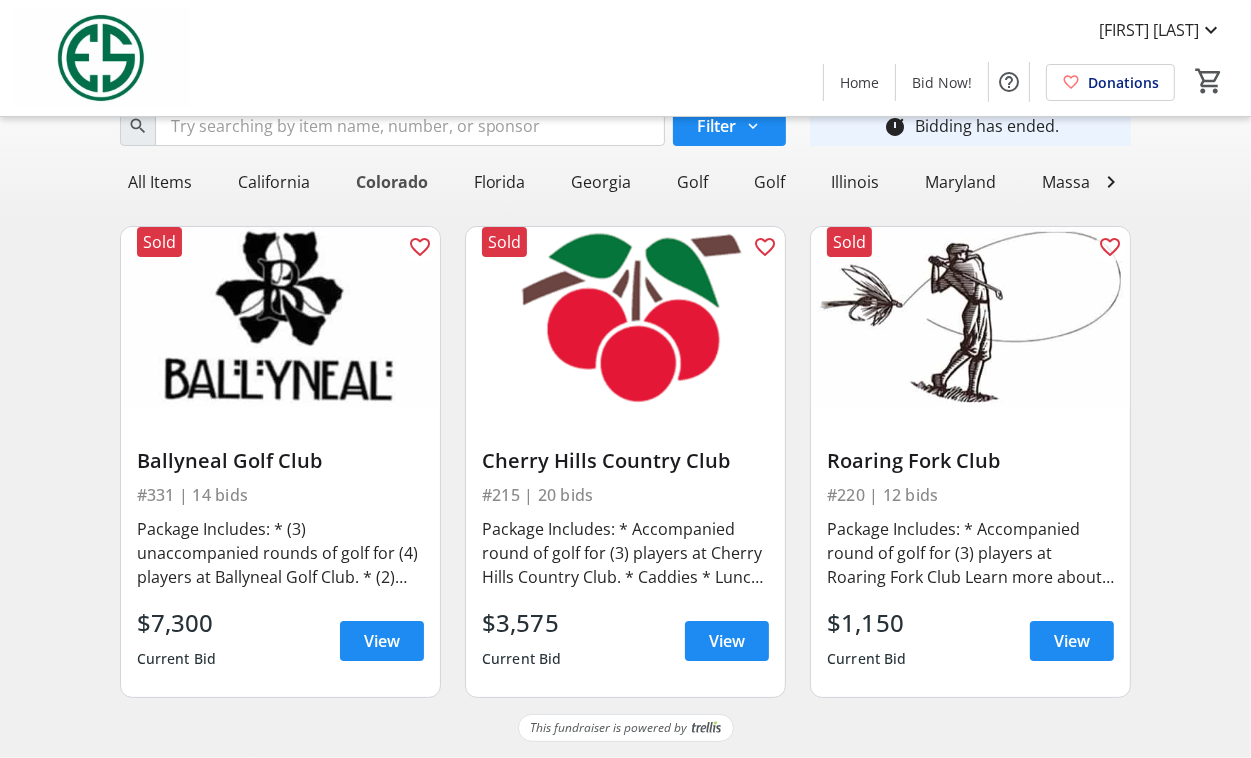scroll, scrollTop: 82, scrollLeft: 0, axis: vertical 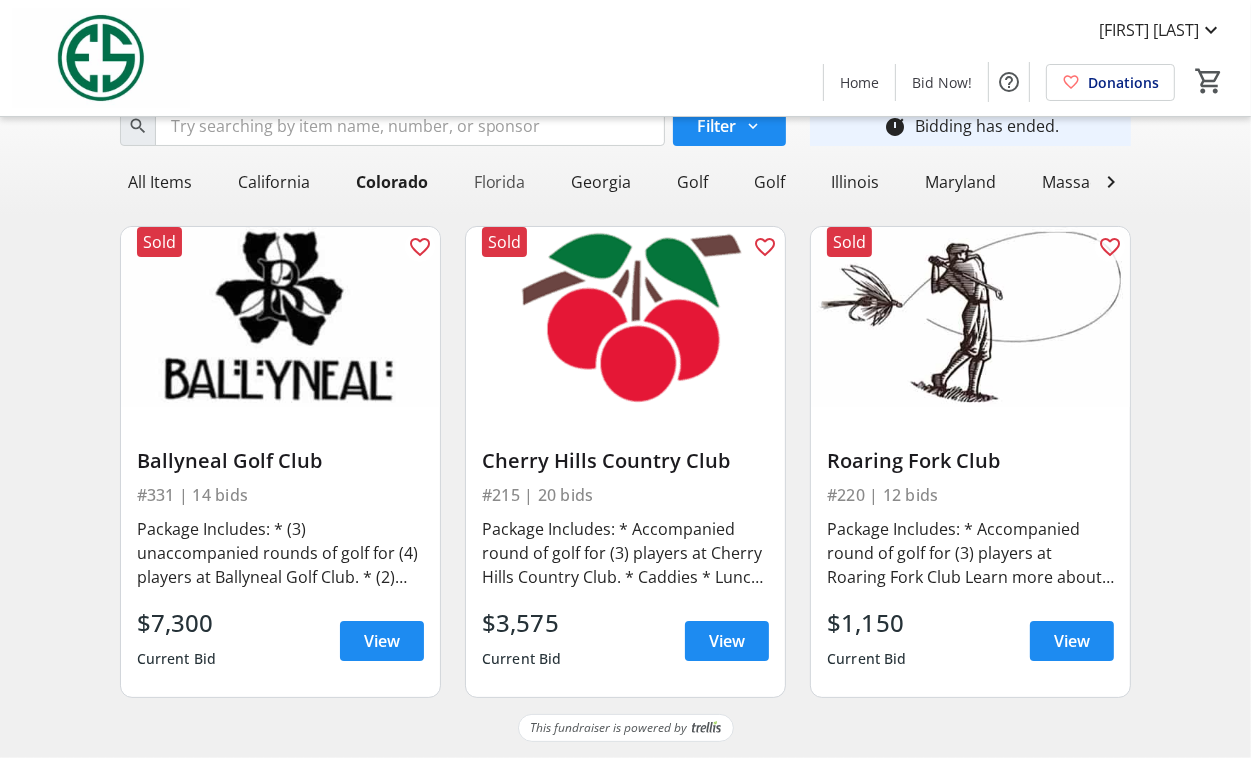 click on "Florida" 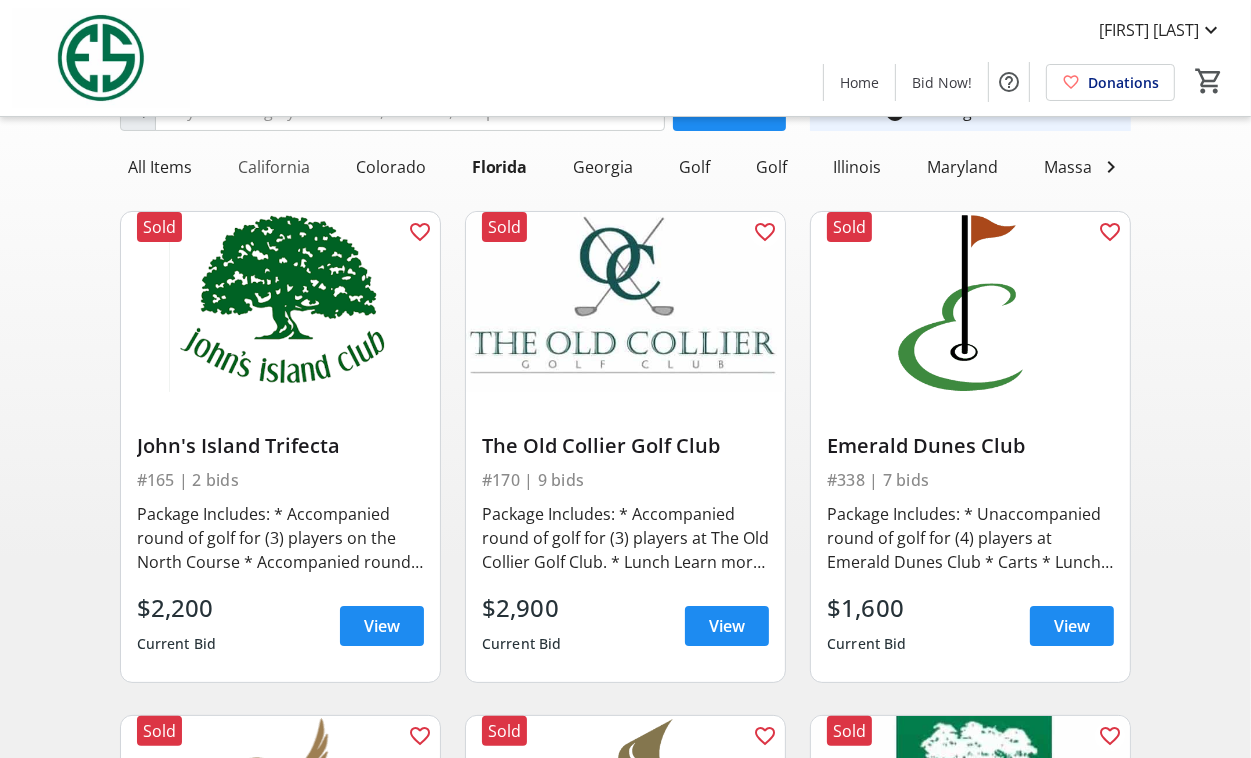 click on "California" 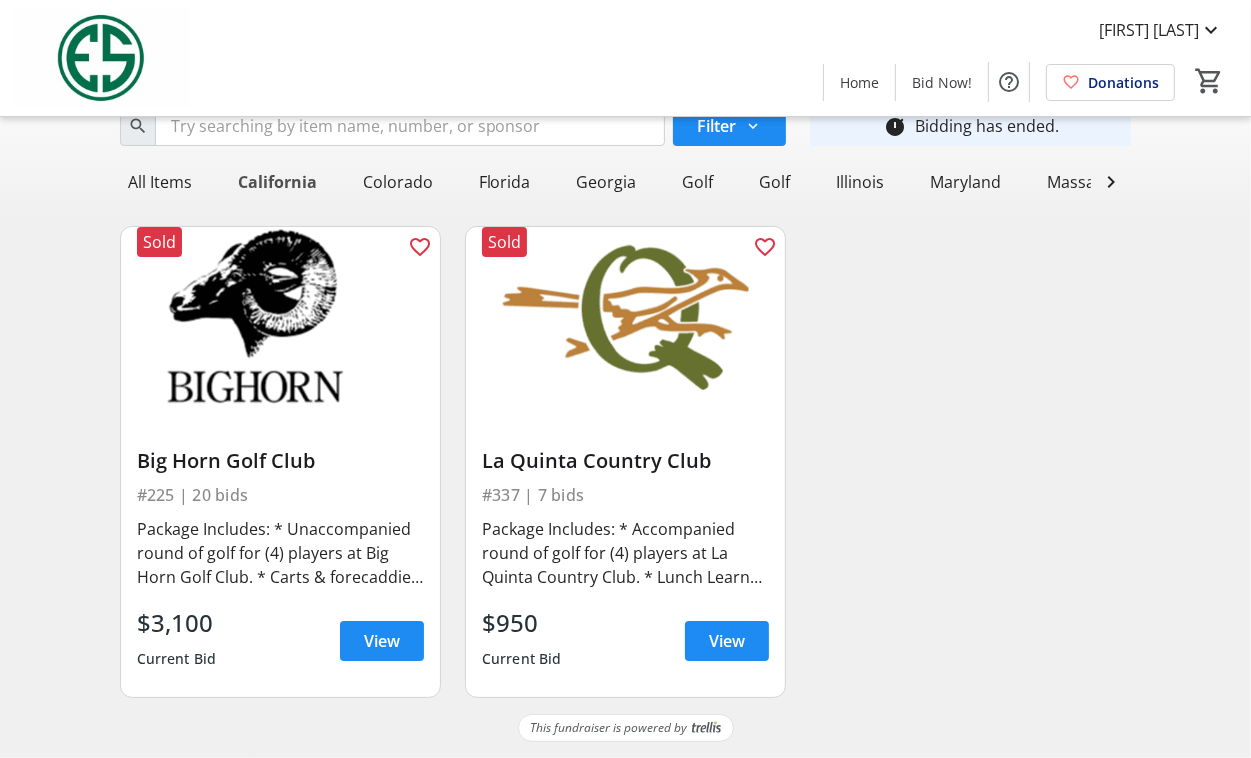 scroll, scrollTop: 82, scrollLeft: 0, axis: vertical 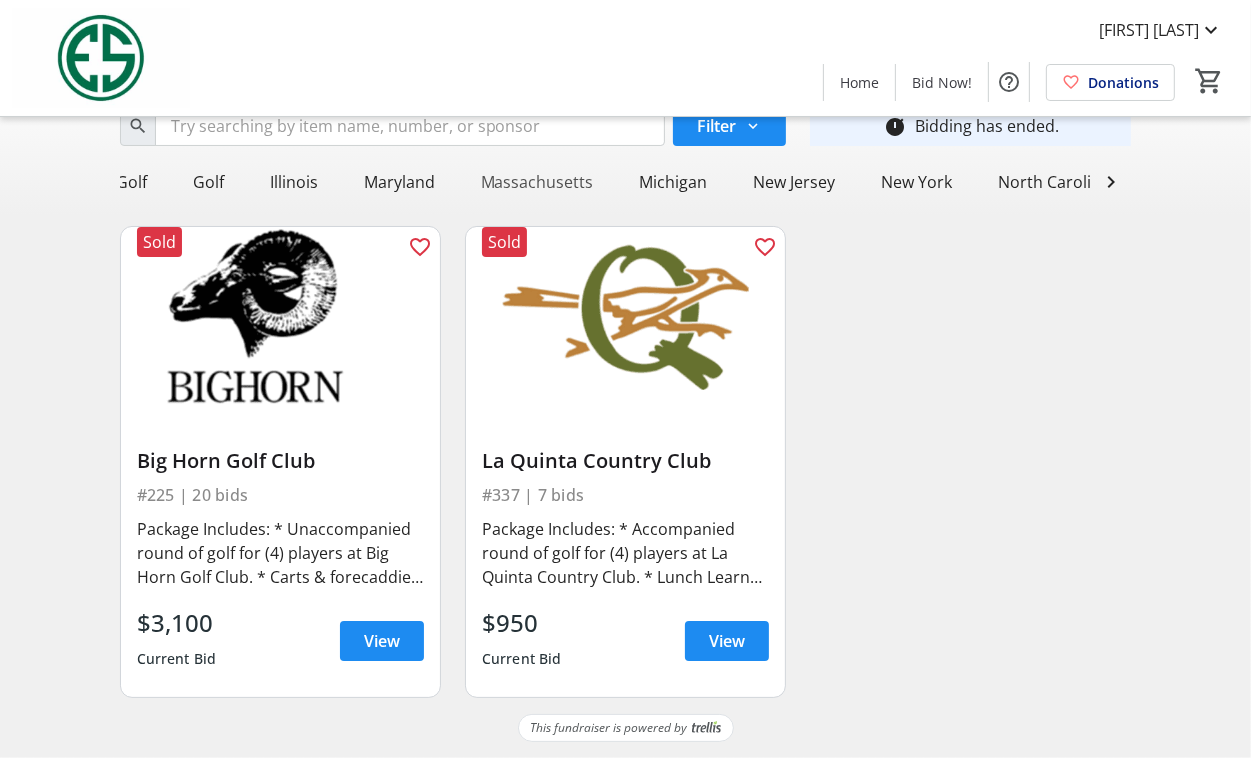 click on "Massachusetts" 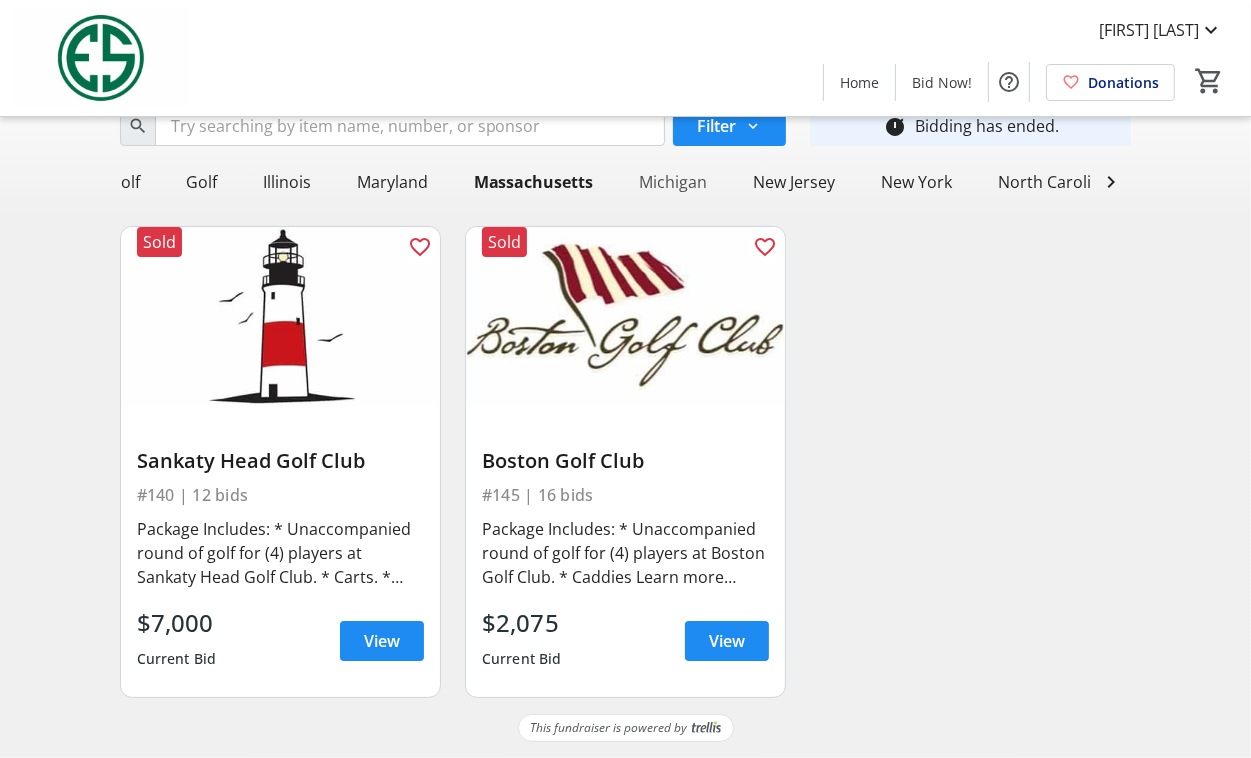 click on "Michigan" 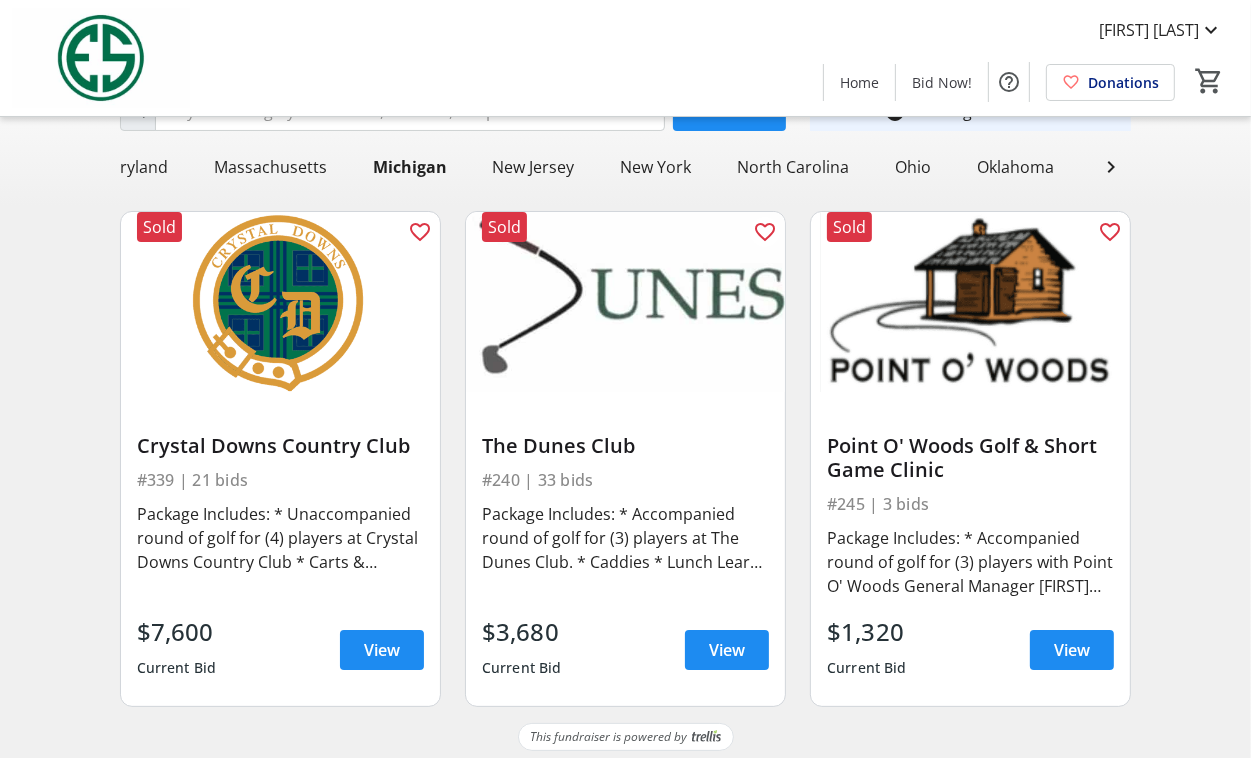 scroll, scrollTop: 0, scrollLeft: 832, axis: horizontal 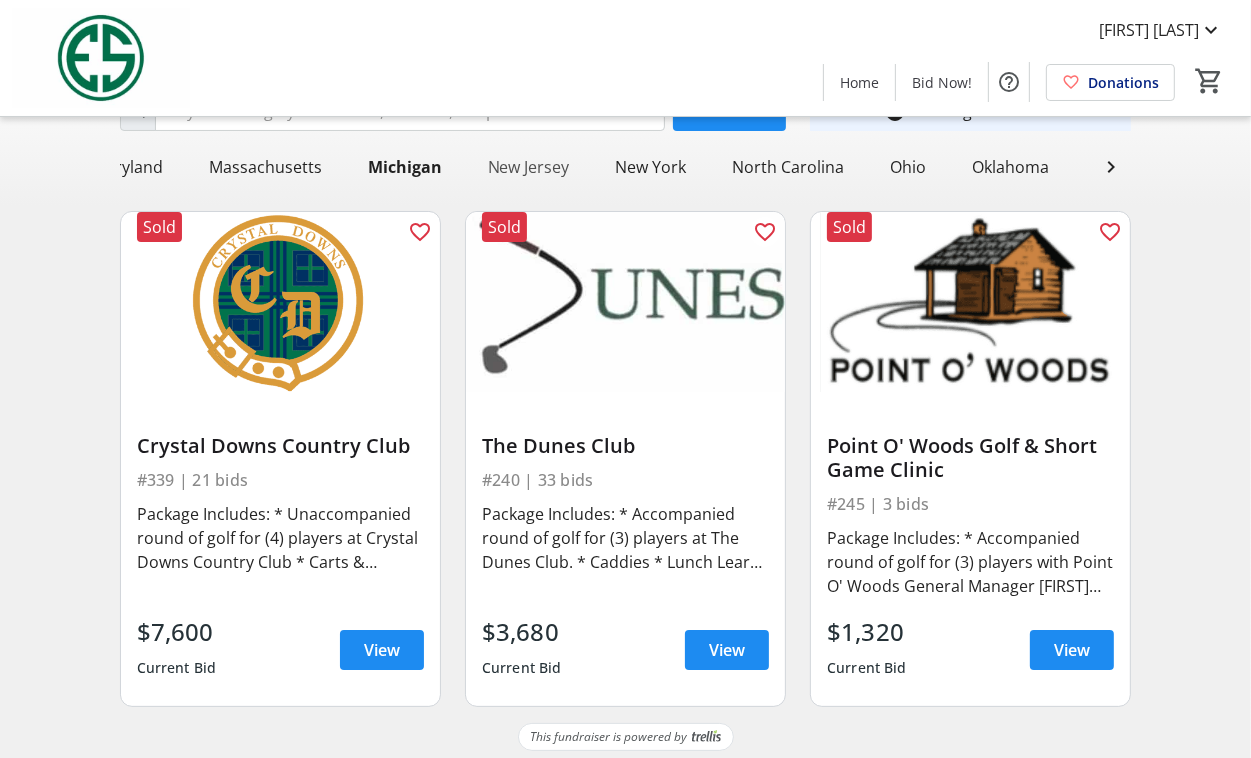 click on "New Jersey" 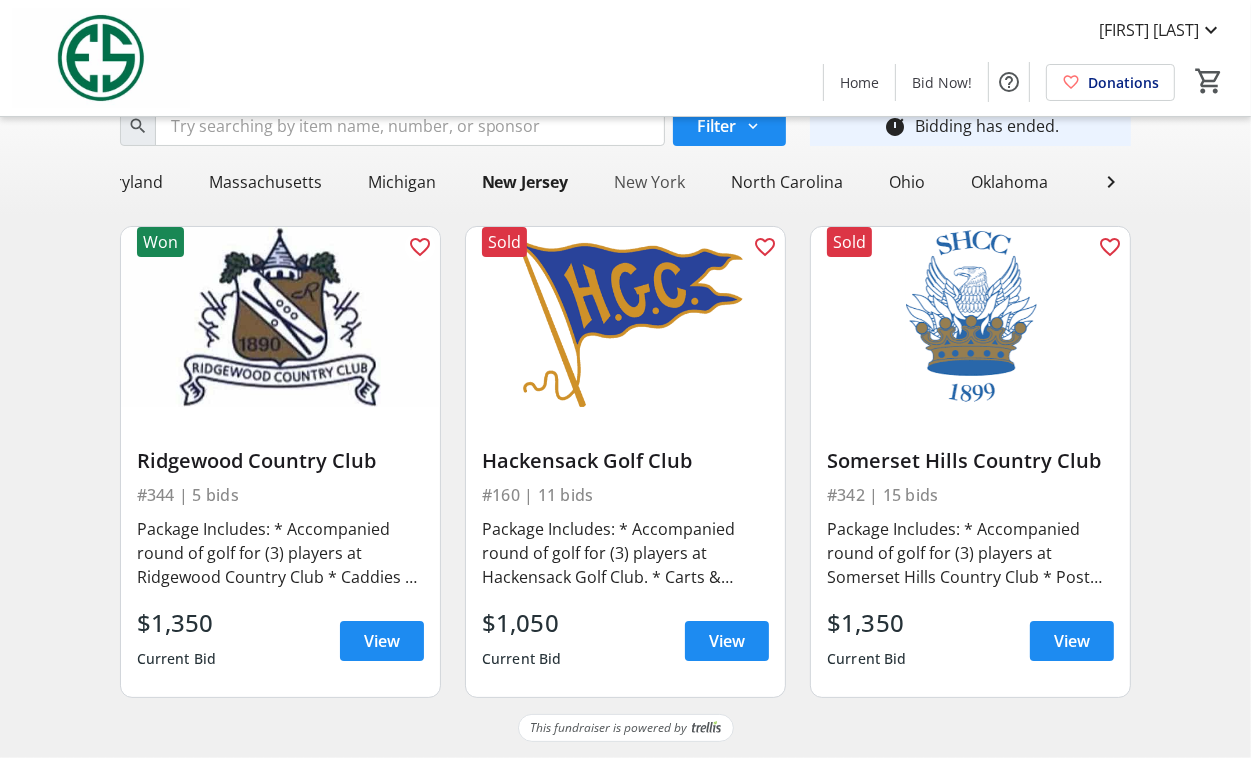 click on "New York" 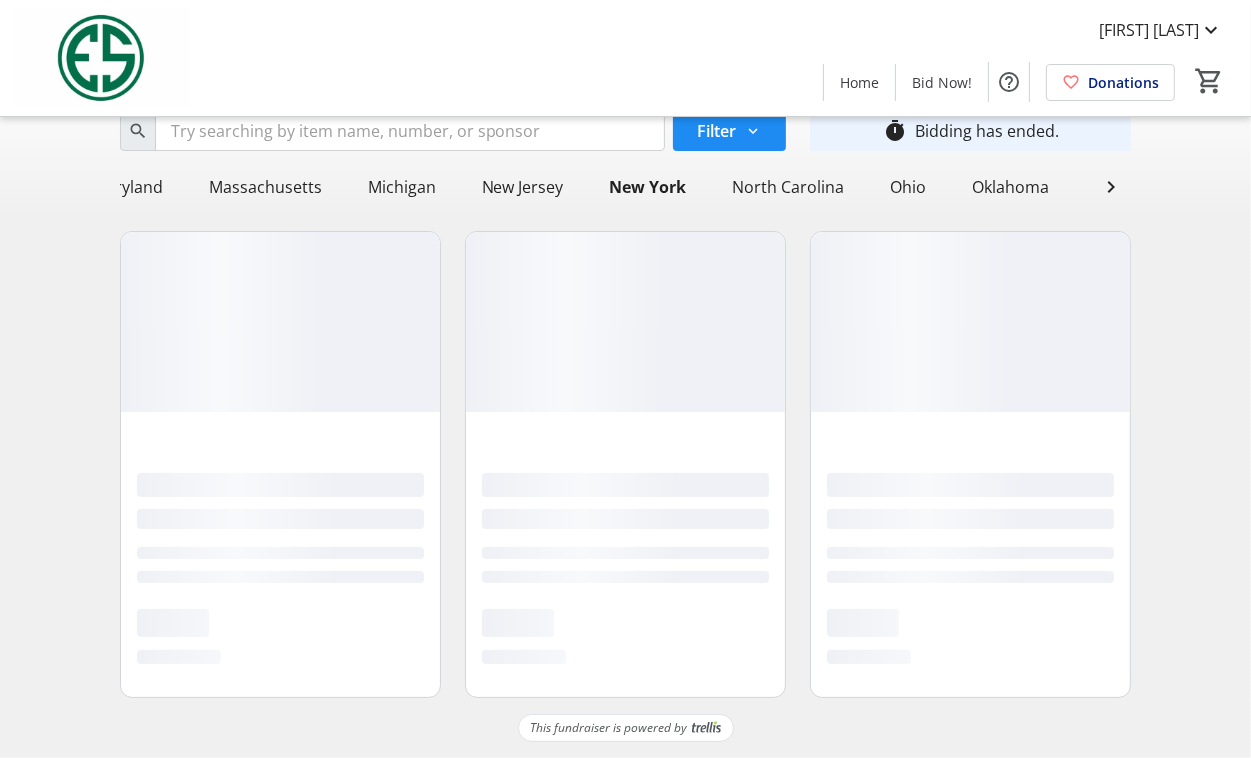 scroll, scrollTop: 82, scrollLeft: 0, axis: vertical 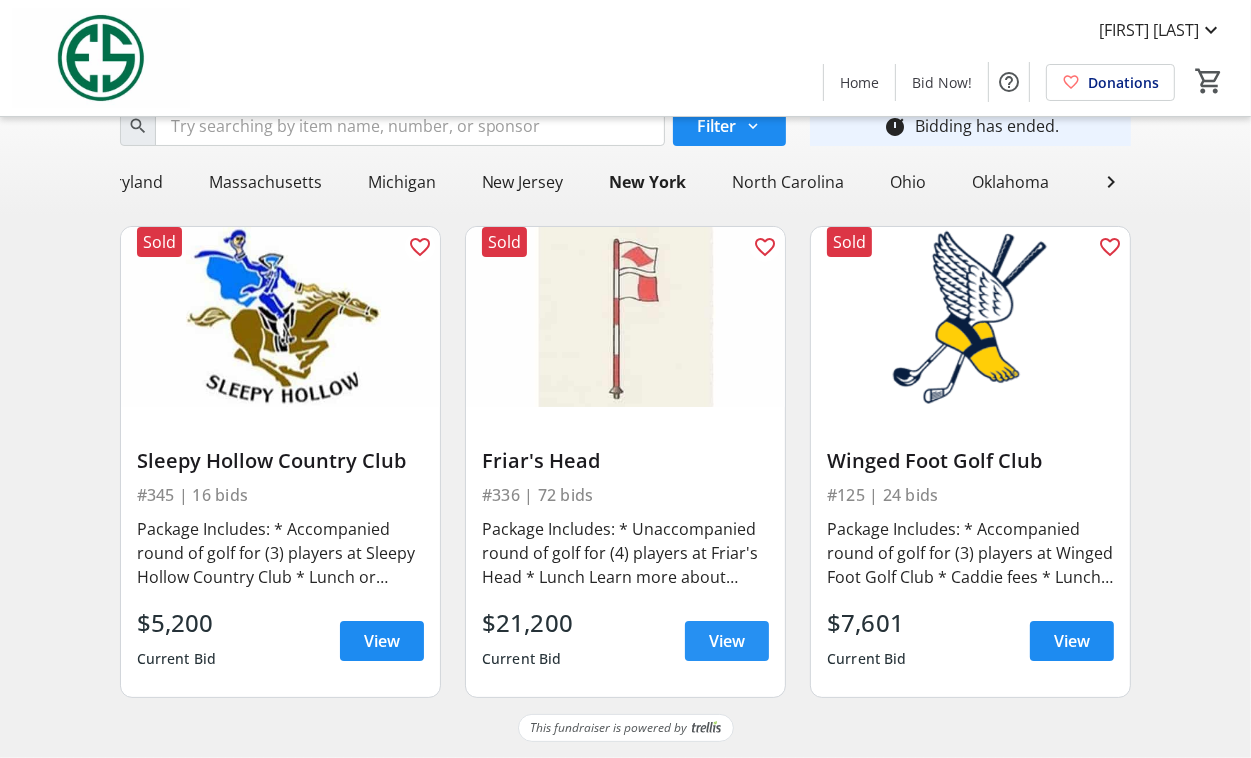 click on "View" at bounding box center (727, 641) 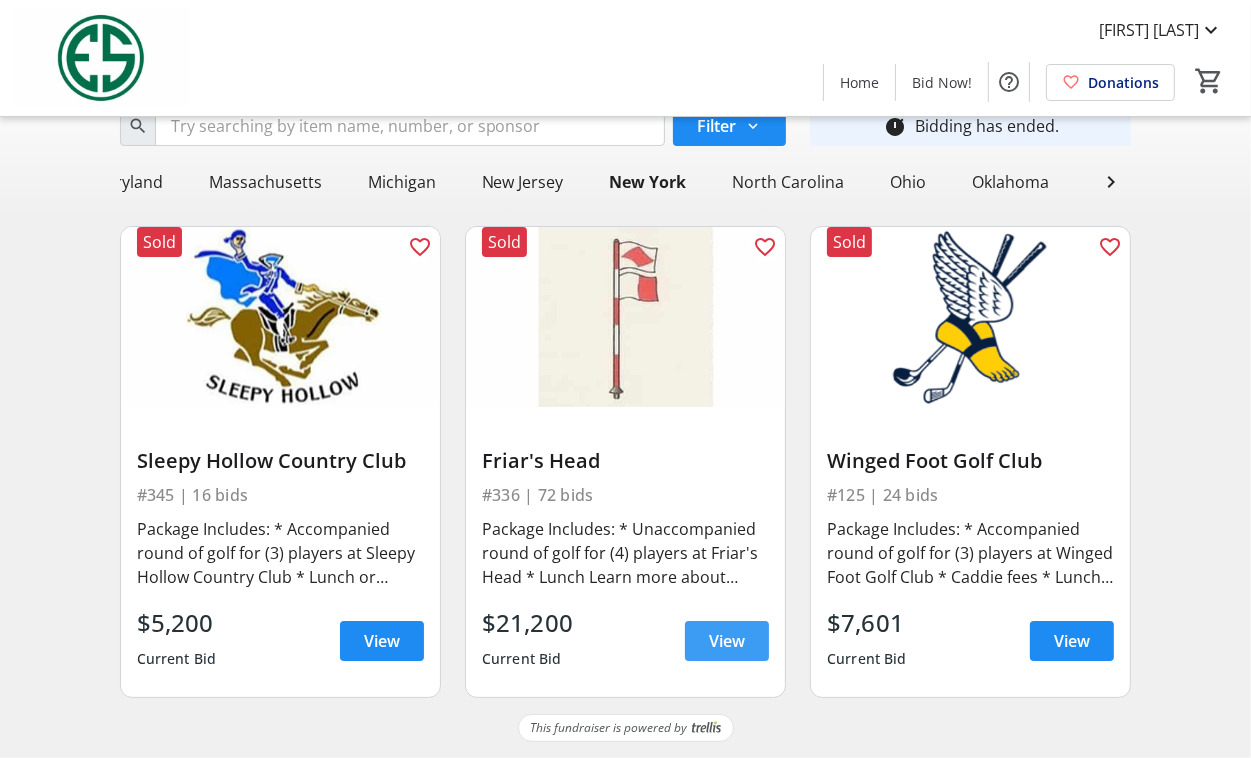 scroll, scrollTop: 0, scrollLeft: 0, axis: both 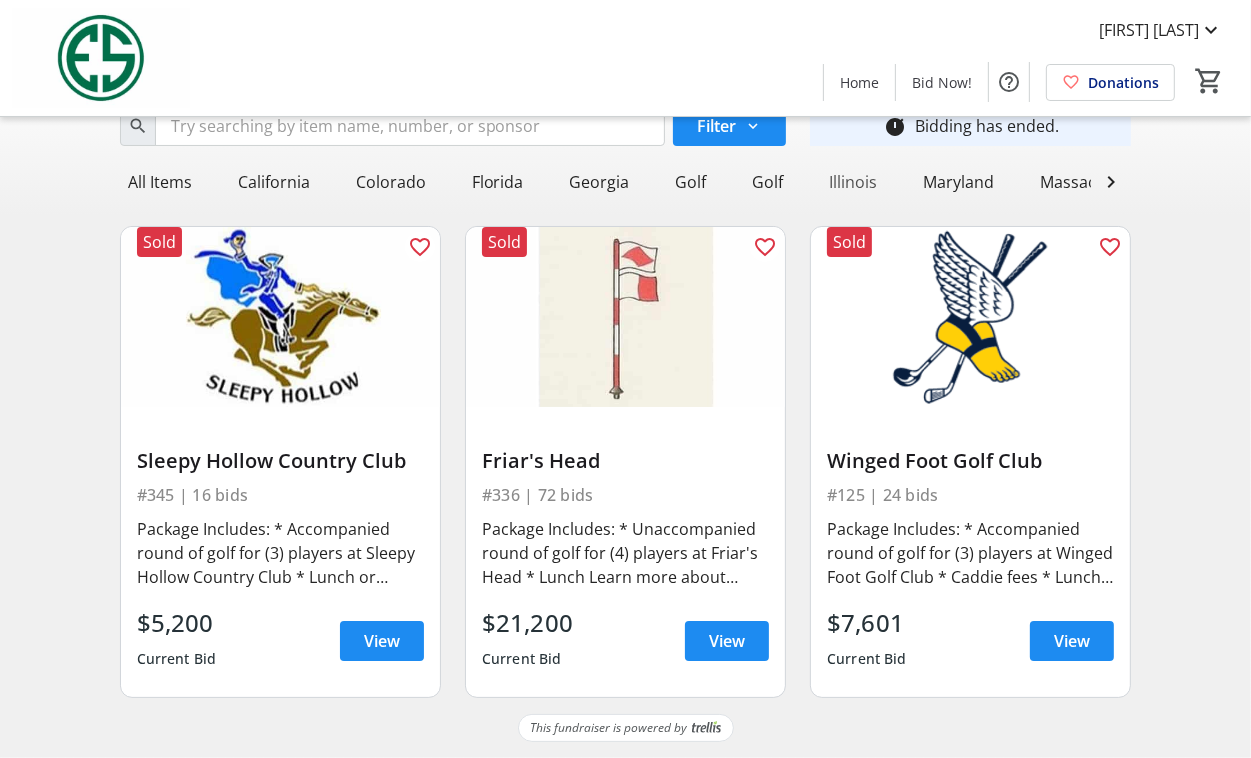 click on "Illinois" 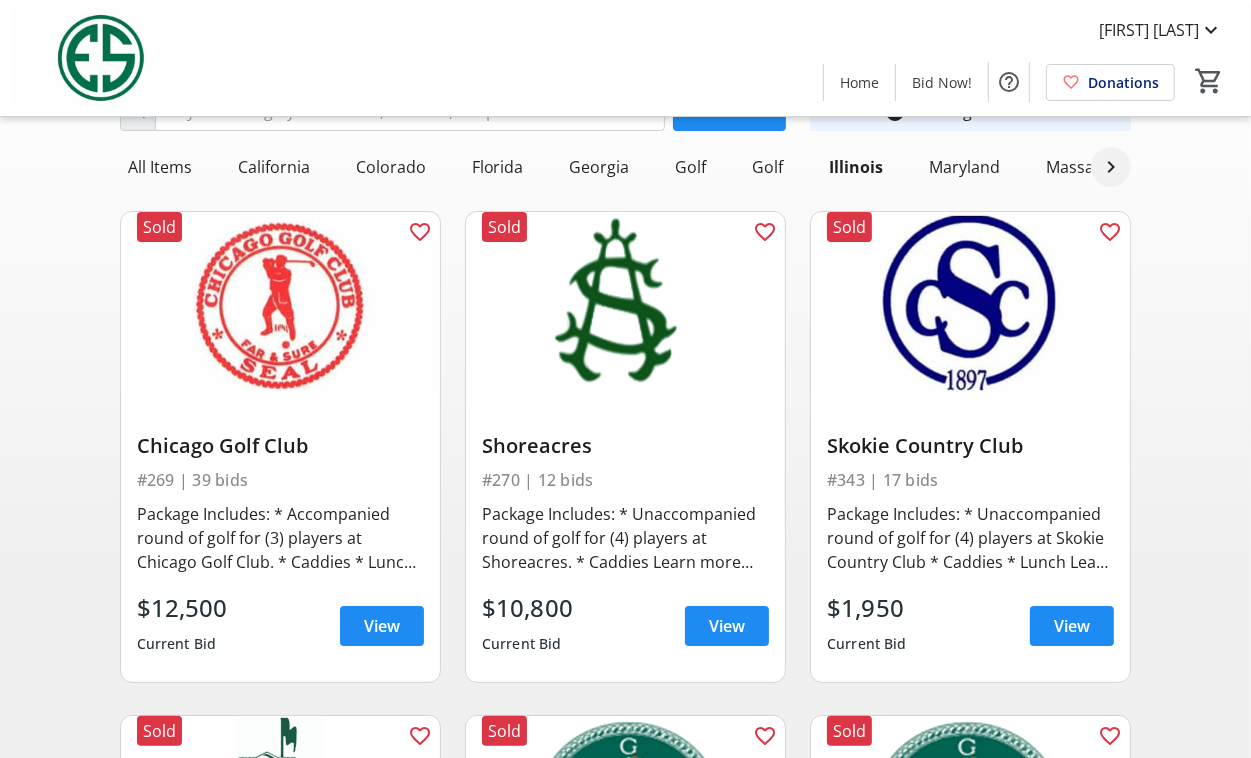click 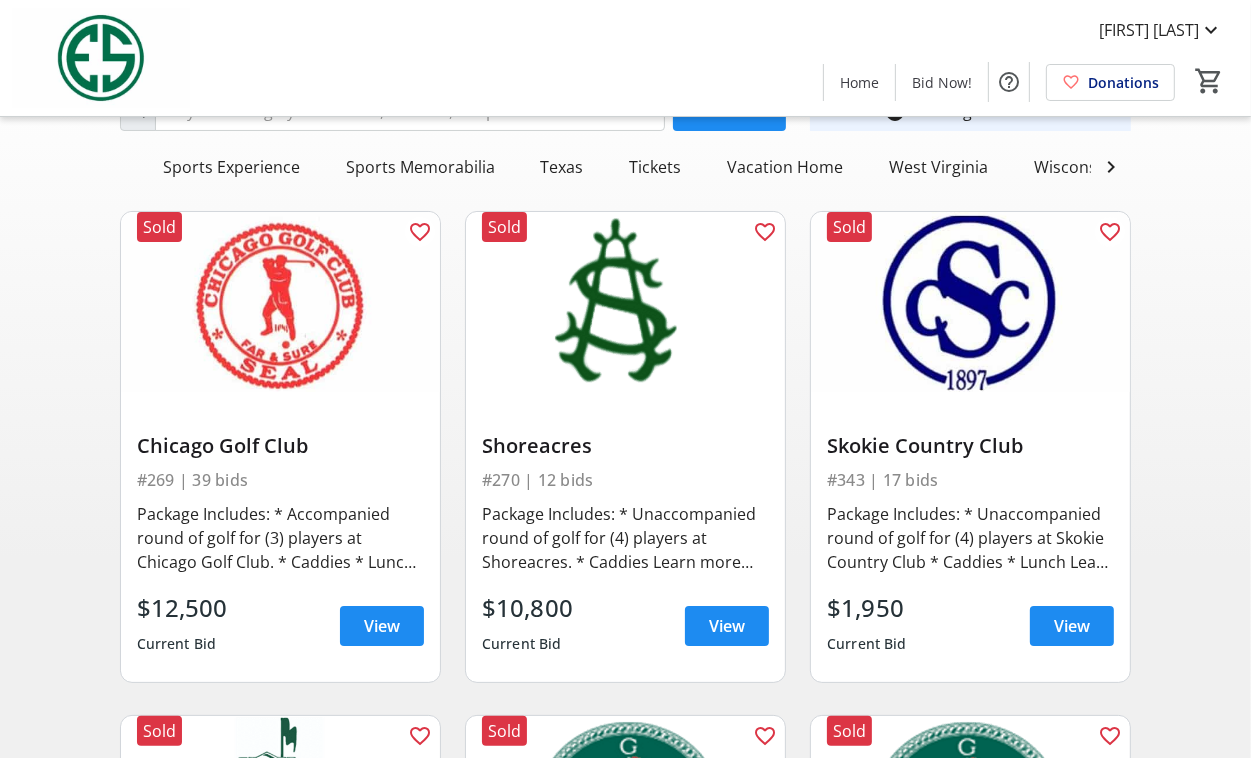 scroll, scrollTop: 0, scrollLeft: 1883, axis: horizontal 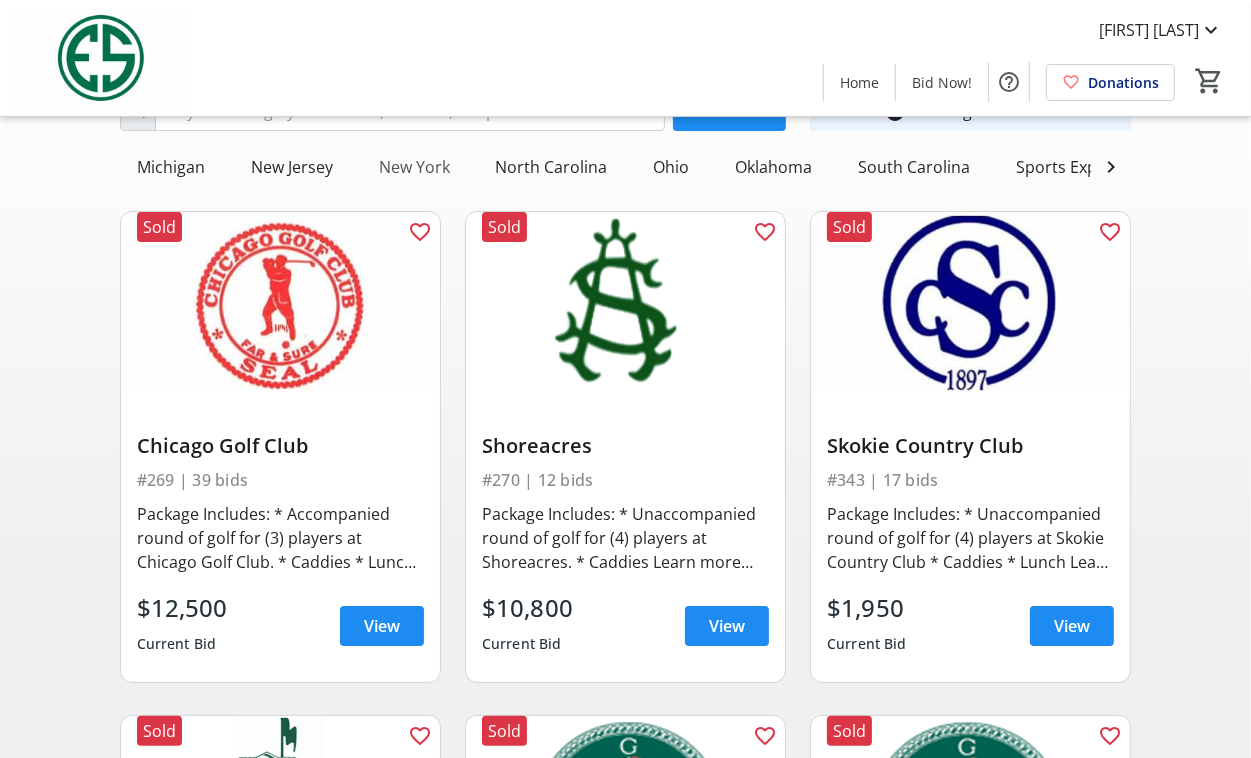 click on "New York" 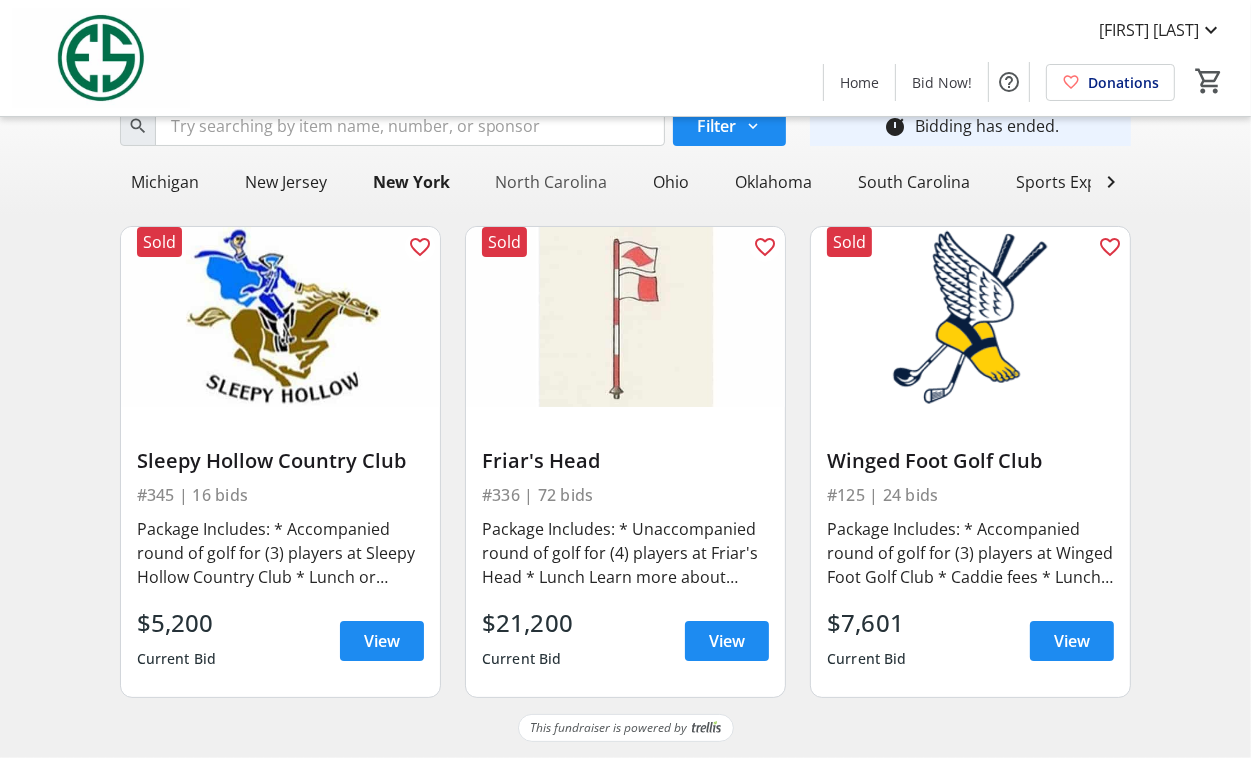 click on "North Carolina" 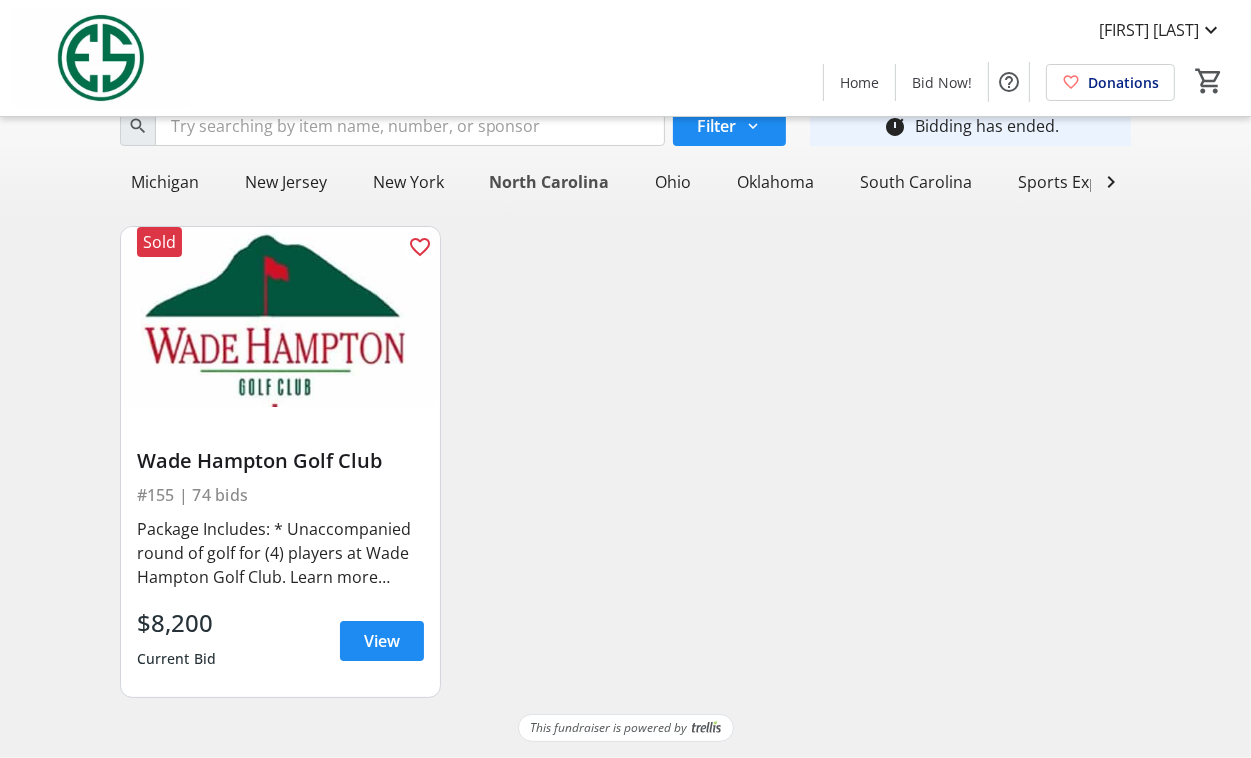 scroll, scrollTop: 82, scrollLeft: 0, axis: vertical 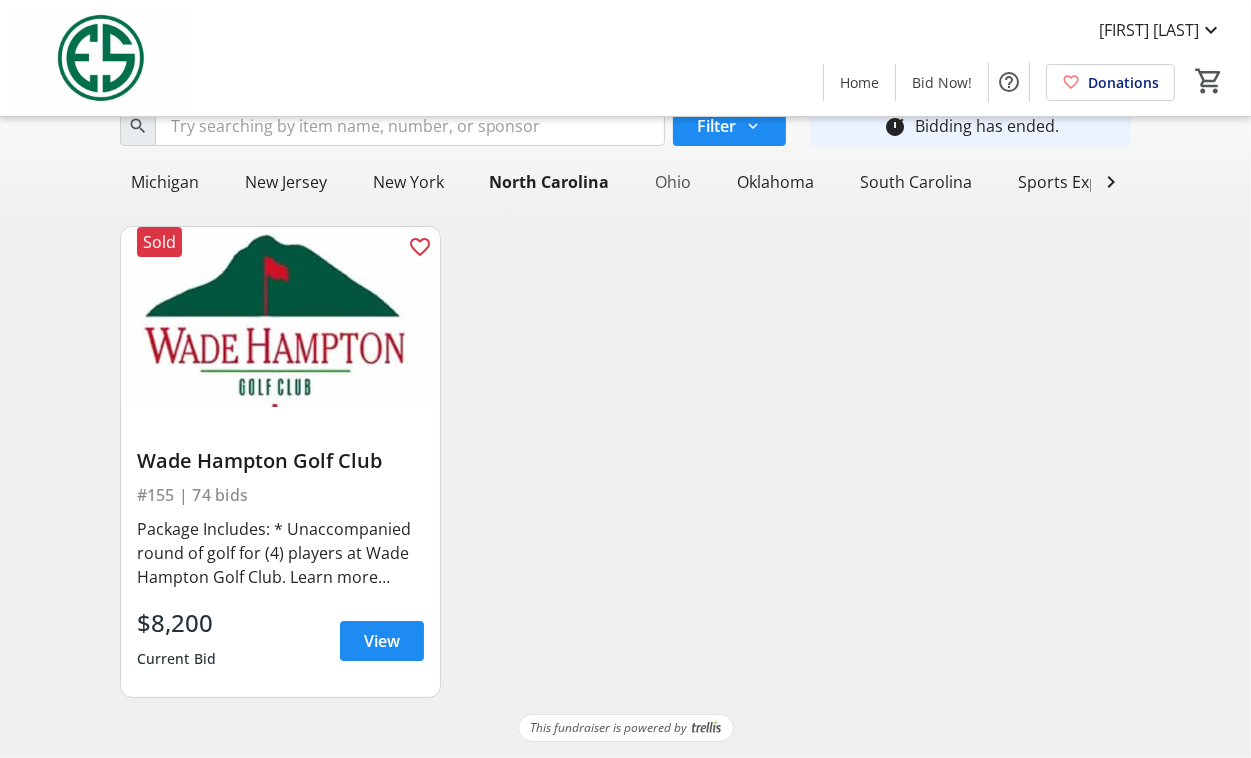 click on "Ohio" 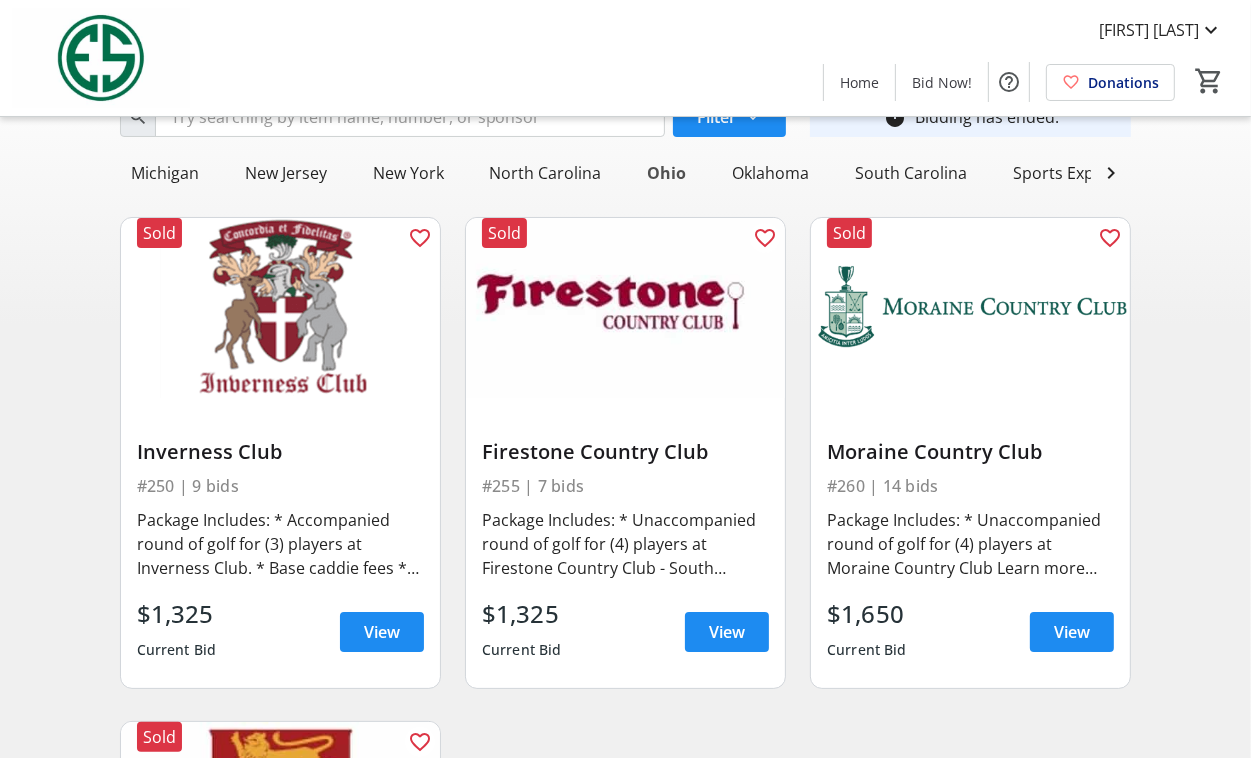 scroll, scrollTop: 82, scrollLeft: 0, axis: vertical 